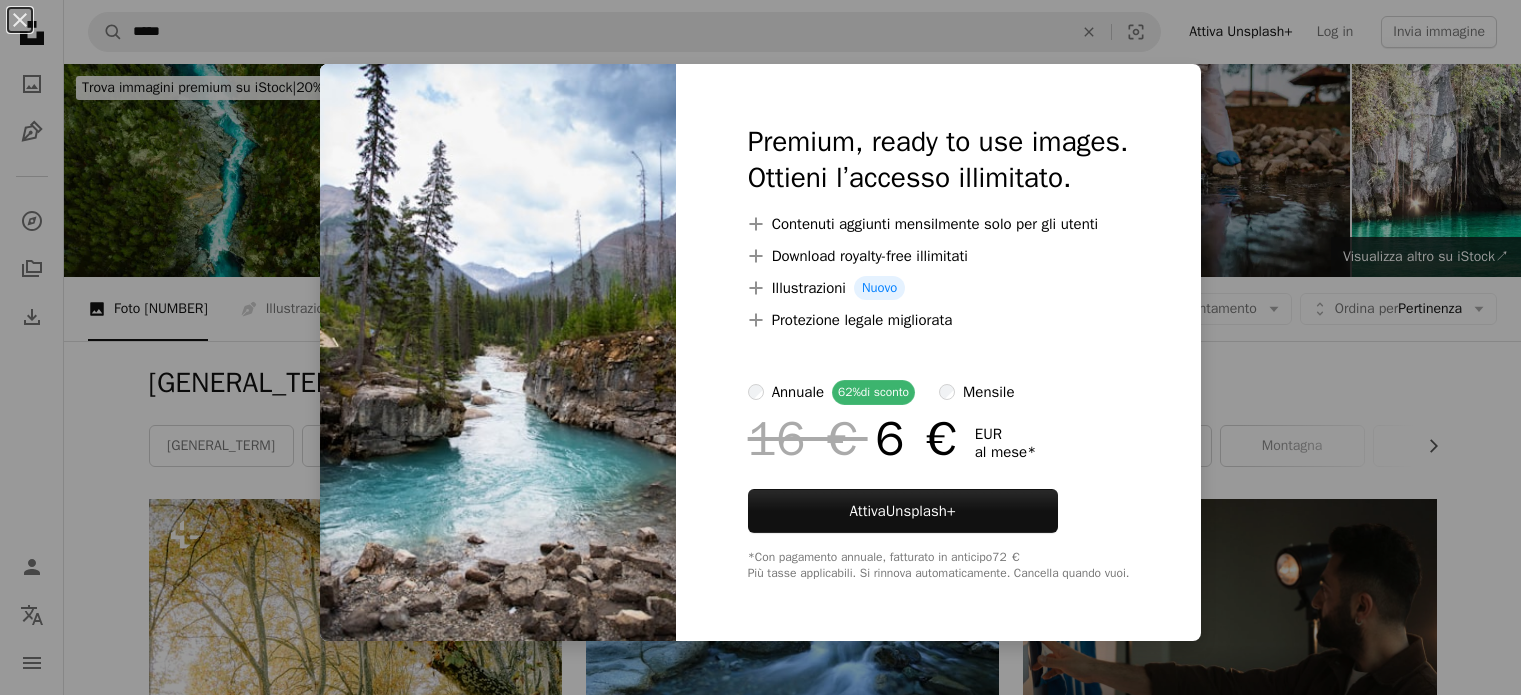 scroll, scrollTop: 2600, scrollLeft: 0, axis: vertical 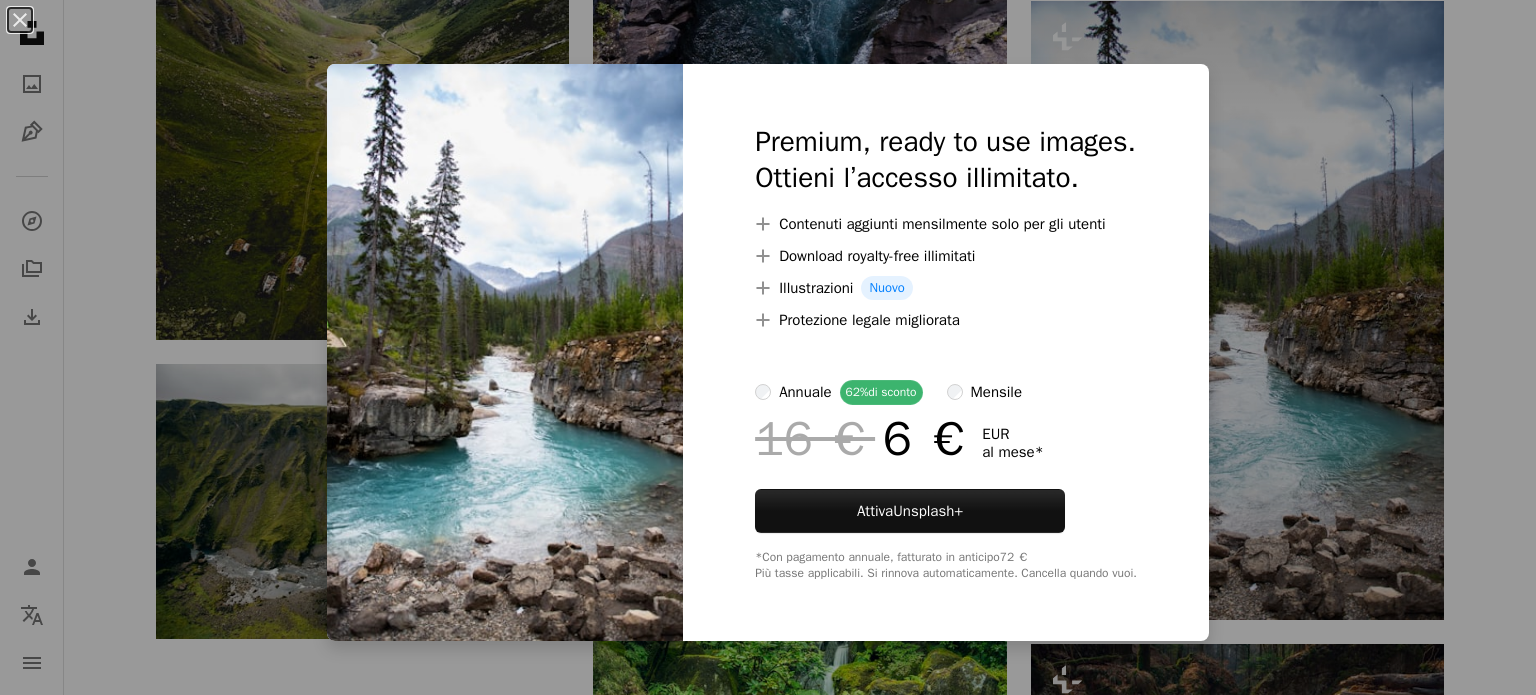 click on "Unsplash logo Home Unsplash A photo Pen Tool A compass A stack of folders Download Person Localization icon navigation menu A magnifying glass ***** An X shape Visual search Attiva Unsplash+ Log in Invia immagine Trova immagini premium su iStock  |  20% di sconto su iStock  ↗ Trova immagini premium su iStock 20% di sconto su iStock  ↗ Visualizza altro  ↗ Visualizza altro su iStock  ↗ A photo Foto   [NUMBER] Pen Tool Illustrazioni   [NUMBER] A stack of folders Collezioni   [NUMBER] A group of people Utenti   [NUMBER] A copyright icon © Licenza Arrow down Aspect ratio Orientamento Arrow down Unfold Ordina per  Pertinenza Arrow down Filters Filtri Fiume Chevron right flusso cascata Acqua lago mare oceano foresta montagna natura paesaggio sfondo Plus sign for Unsplash+ A heart A plus sign [FIRST] [LAST] Per  Unsplash+ A lock Download A heart A plus sign [FIRST] Arrow pointing down A heart A plus sign [FIRST] Disponibile per il servizio A checkmark inside of a circle Arrow pointing down A heart A heart" at bounding box center (768, -232) 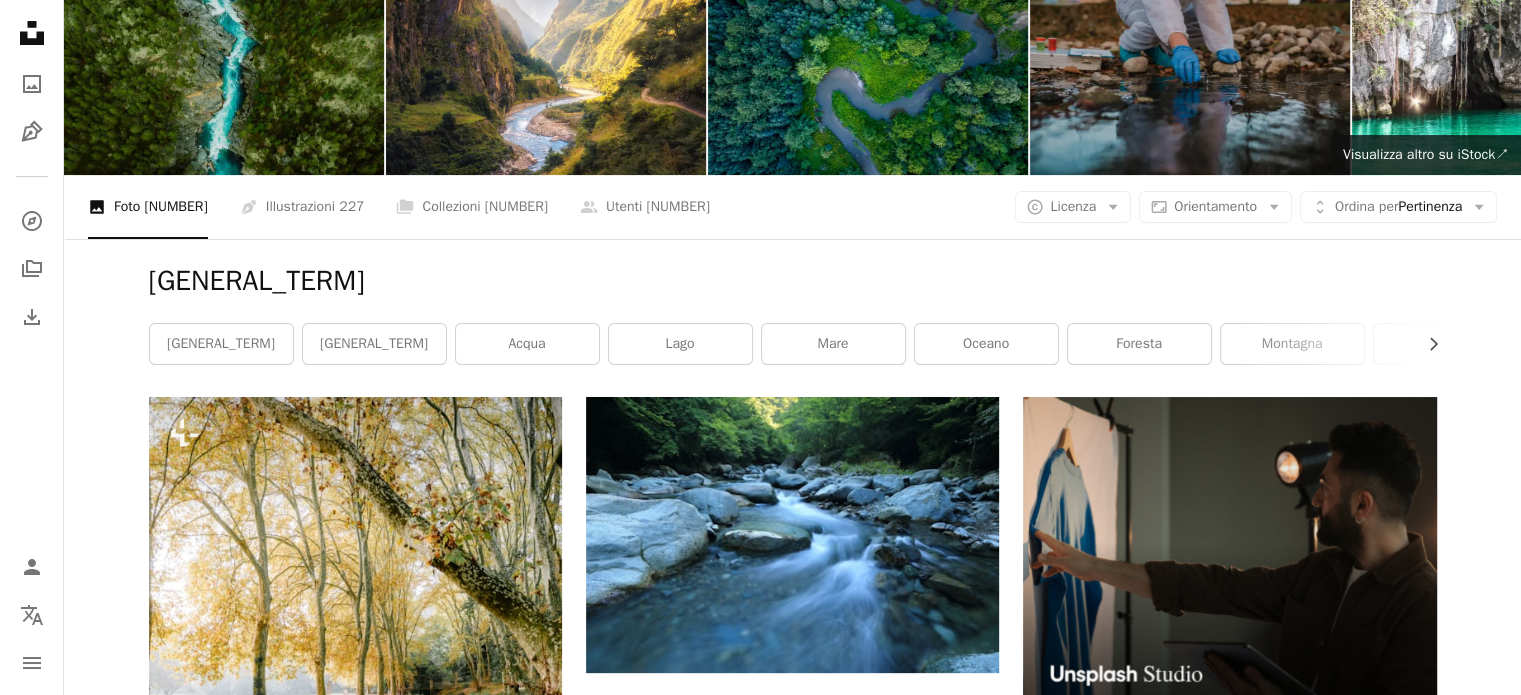 scroll, scrollTop: 0, scrollLeft: 0, axis: both 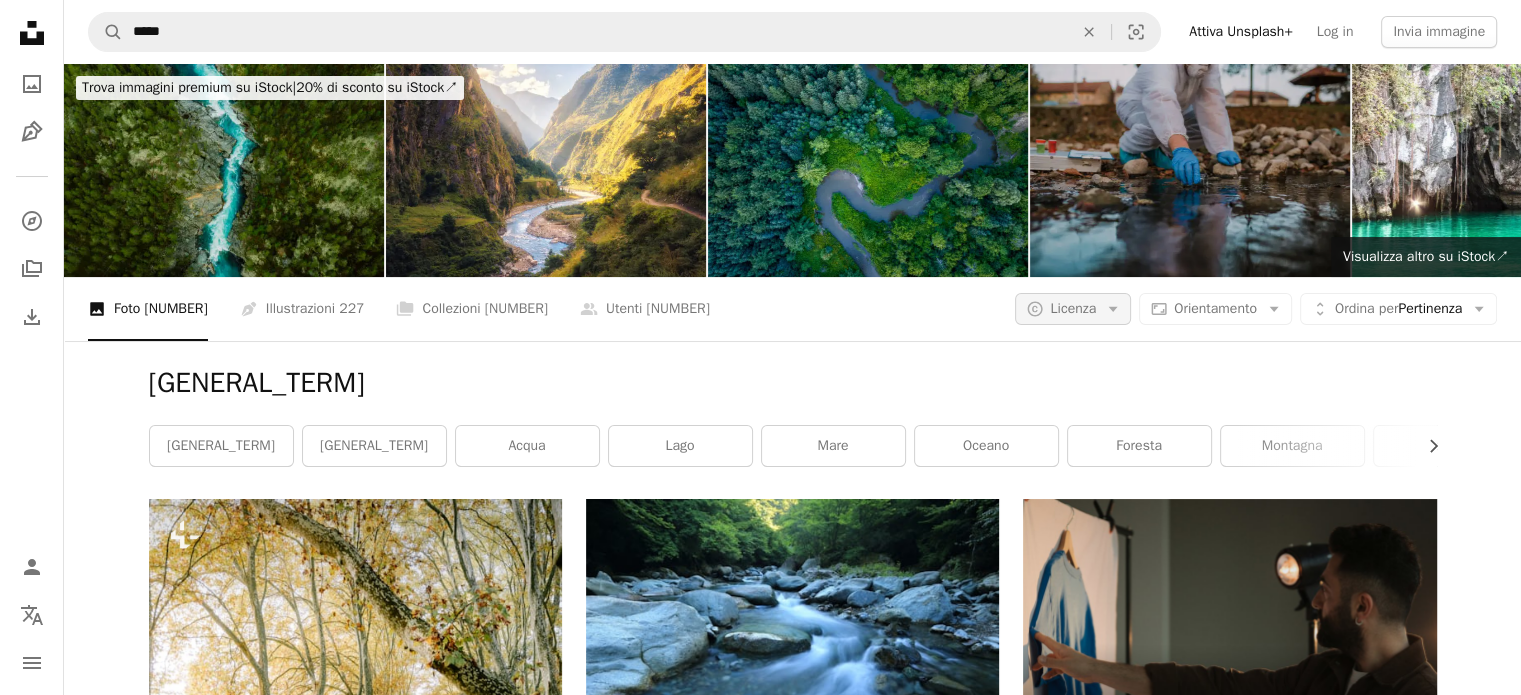 click on "A copyright icon © Licenza Arrow down" at bounding box center (1073, 309) 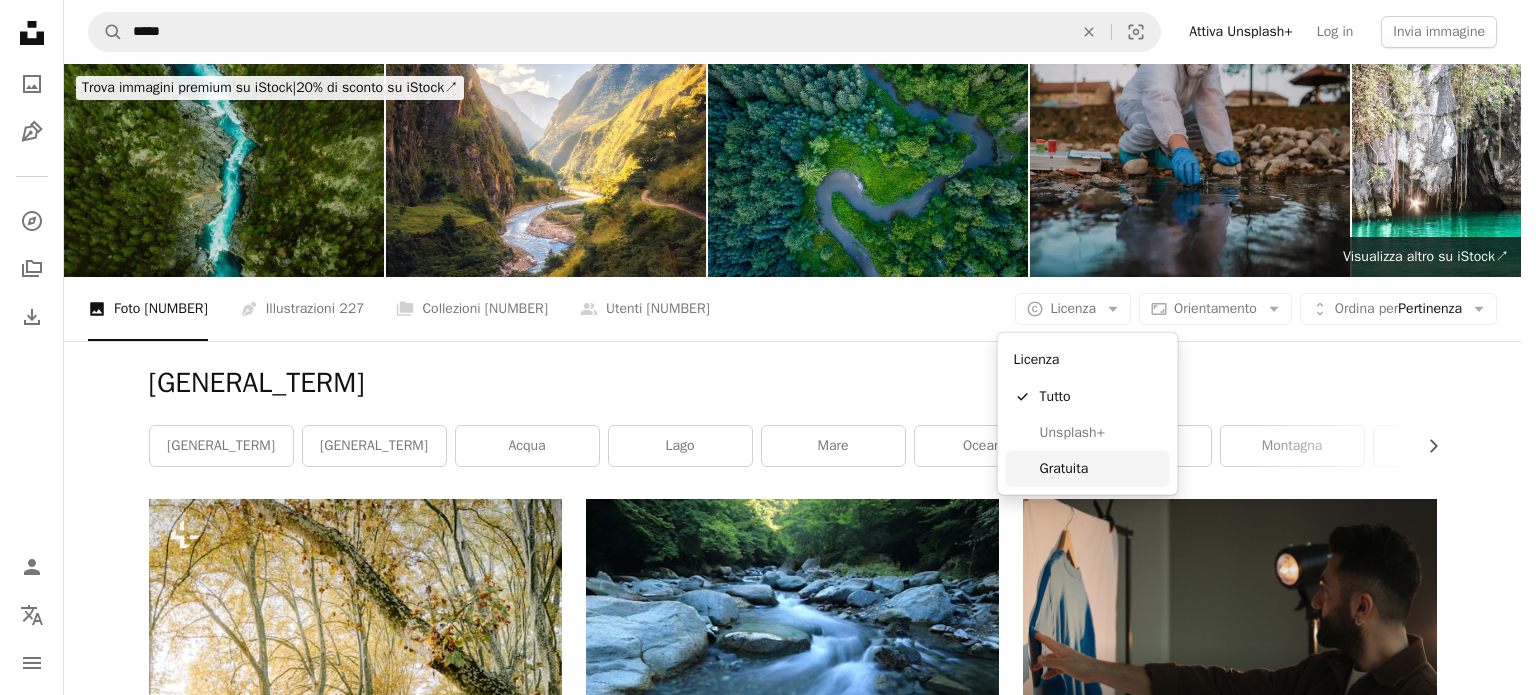 click on "Gratuita" at bounding box center [1101, 469] 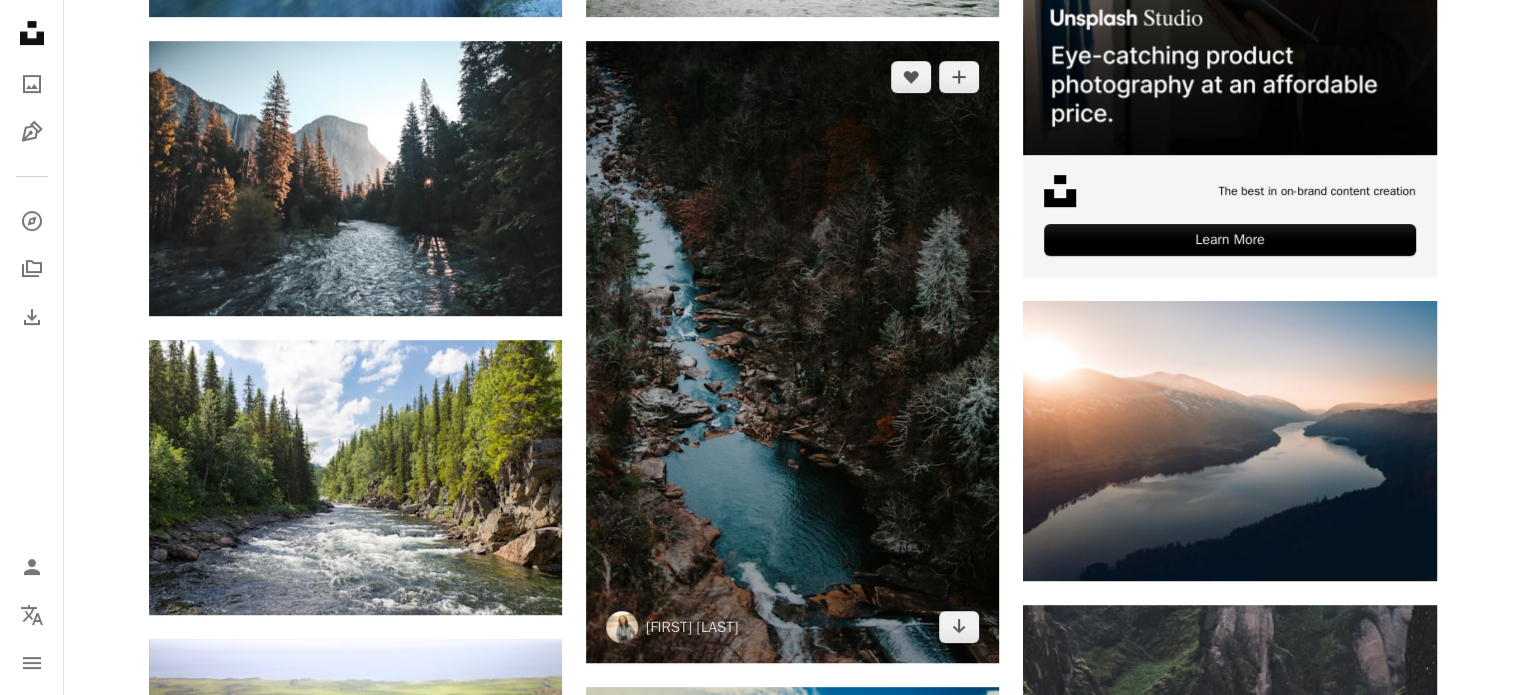 scroll, scrollTop: 800, scrollLeft: 0, axis: vertical 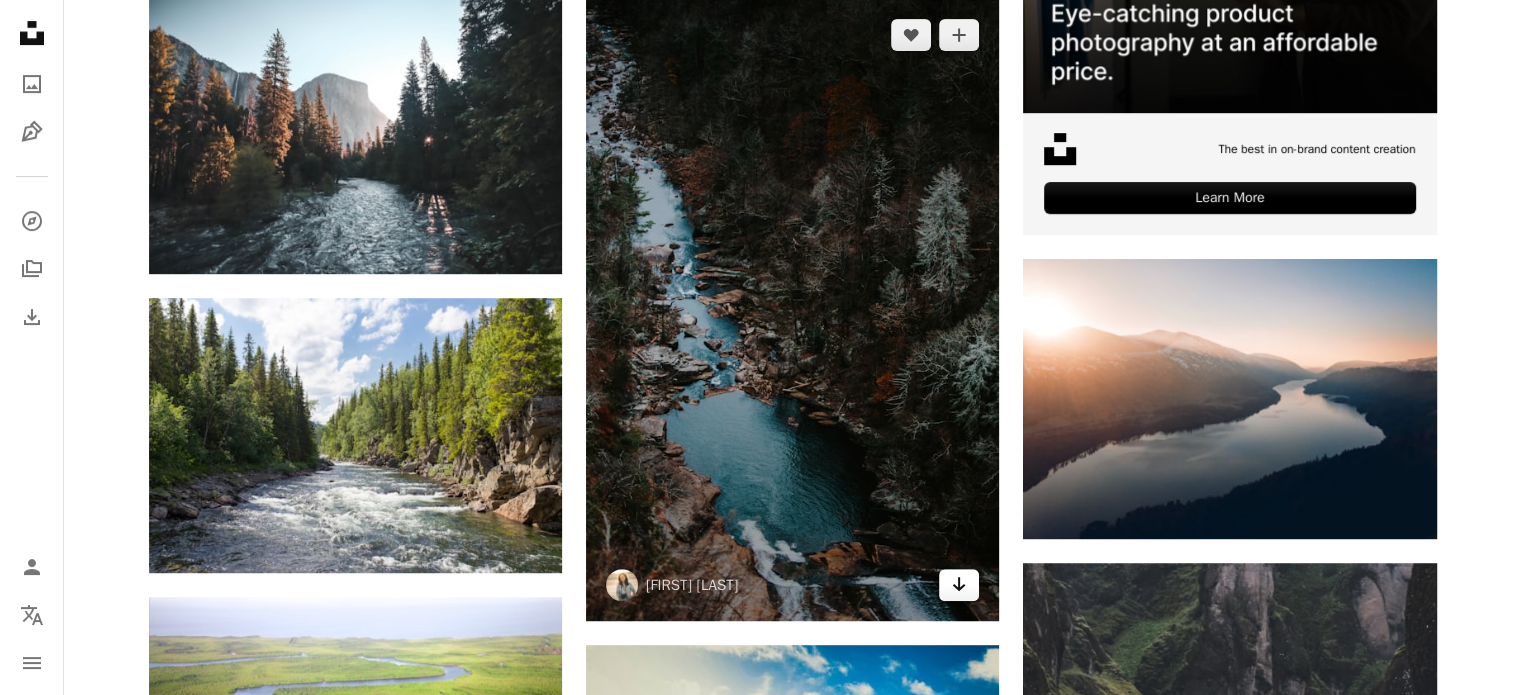click on "Arrow pointing down" 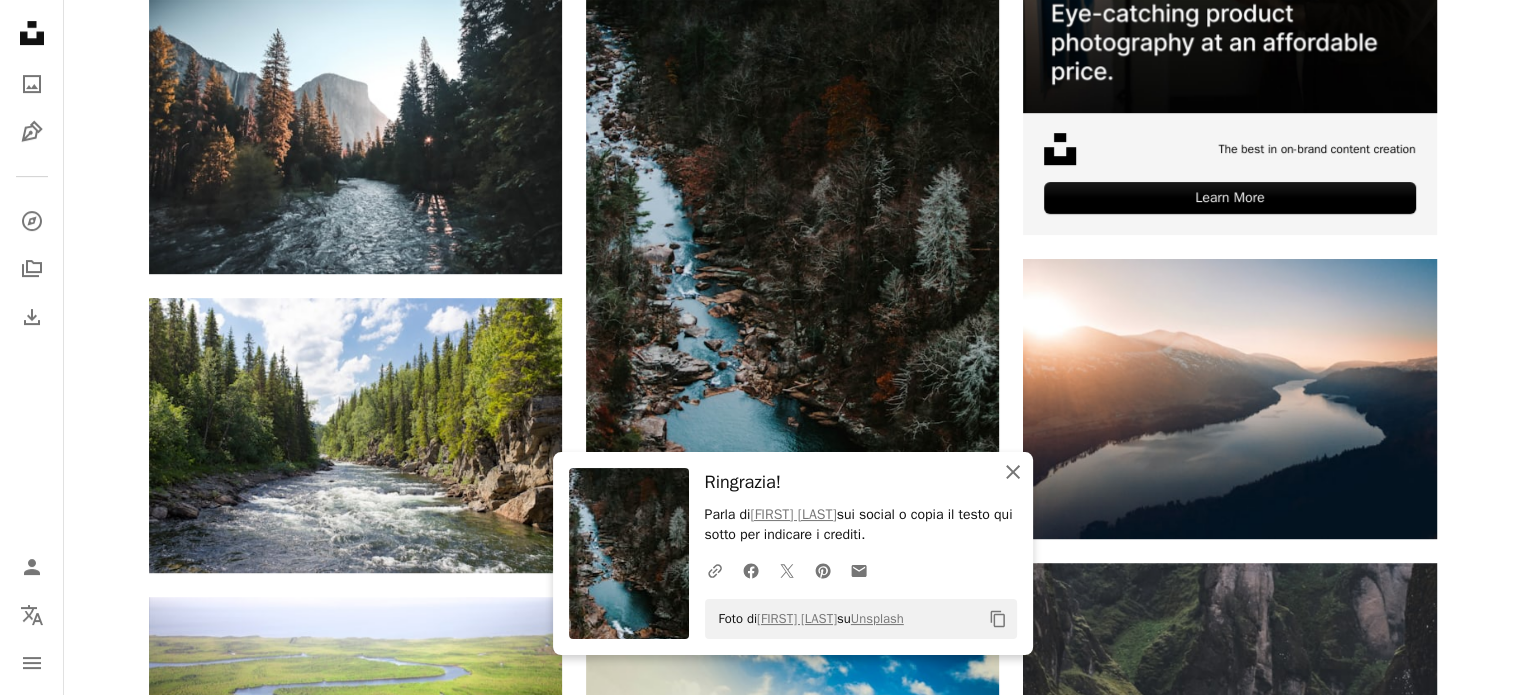 click on "An X shape" 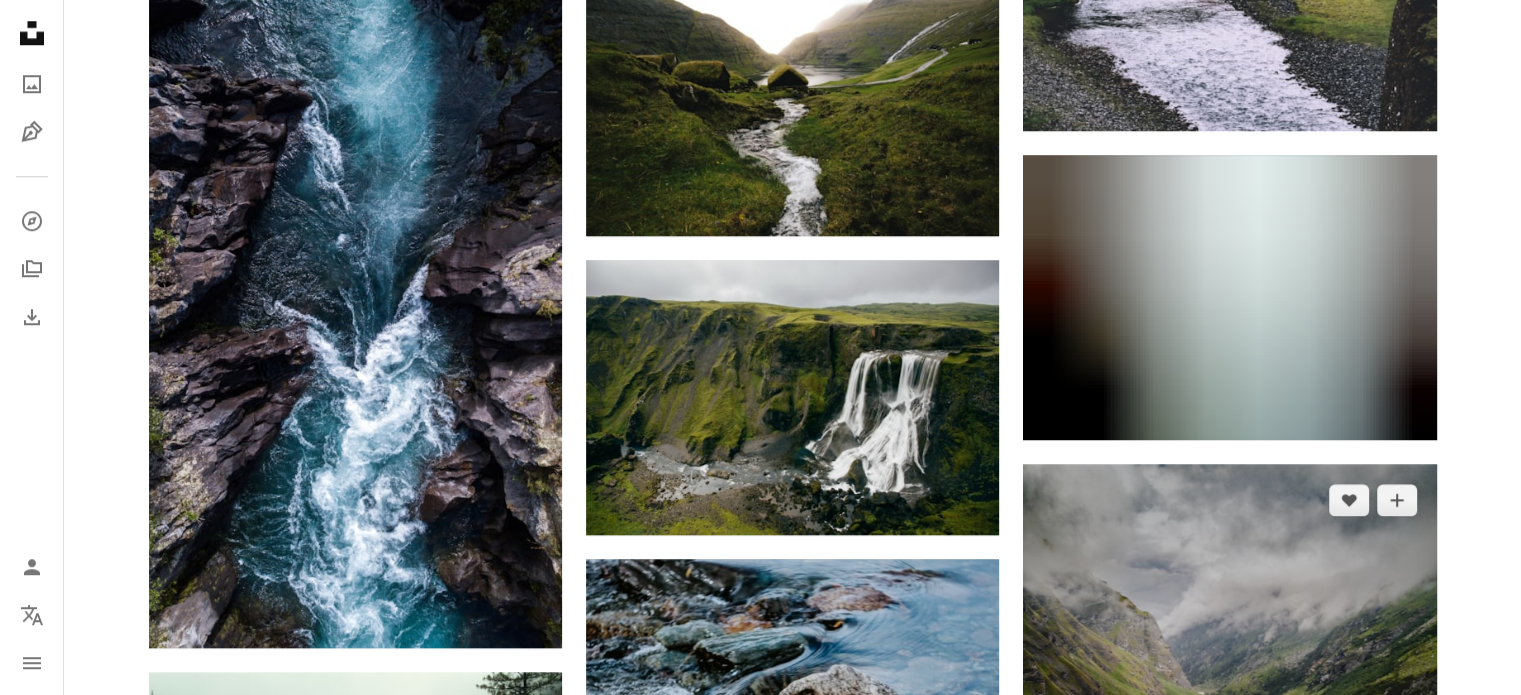 scroll, scrollTop: 1800, scrollLeft: 0, axis: vertical 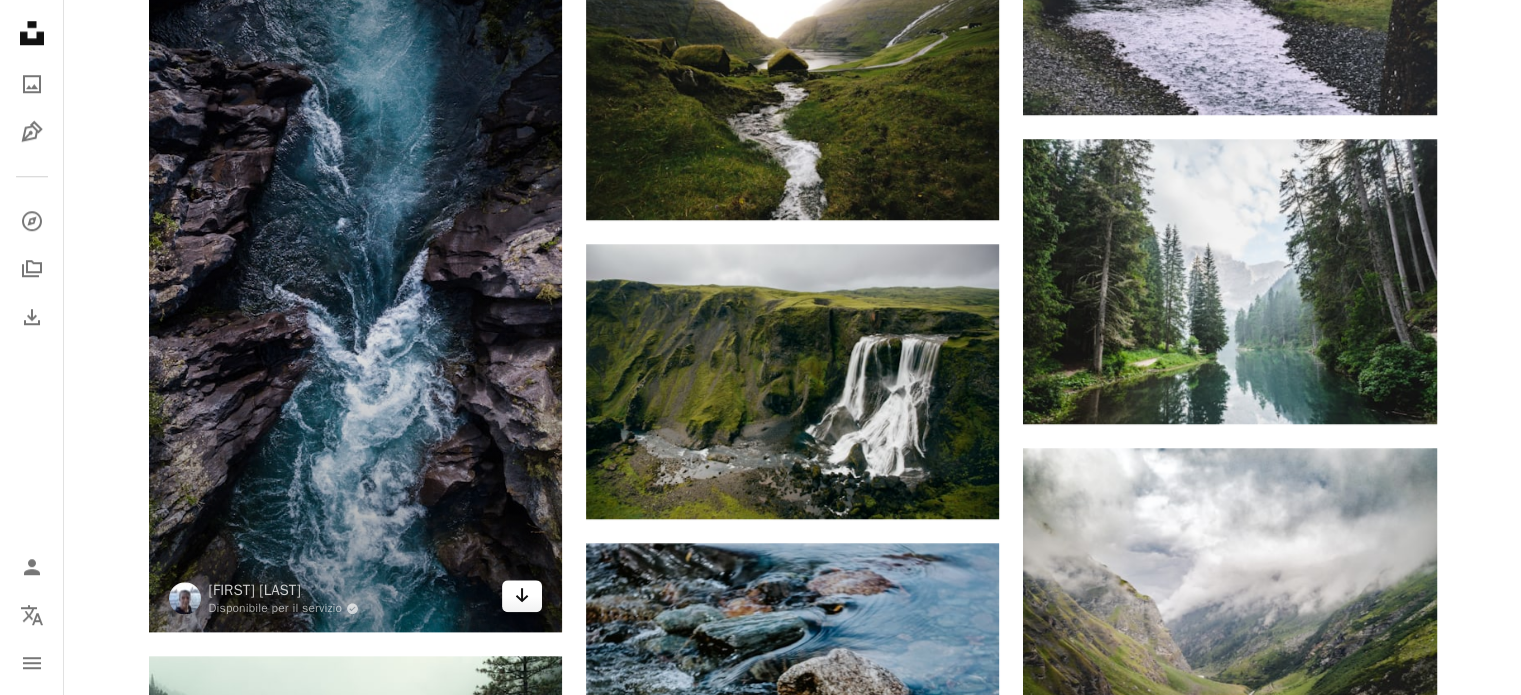 click on "Arrow pointing down" at bounding box center (522, 596) 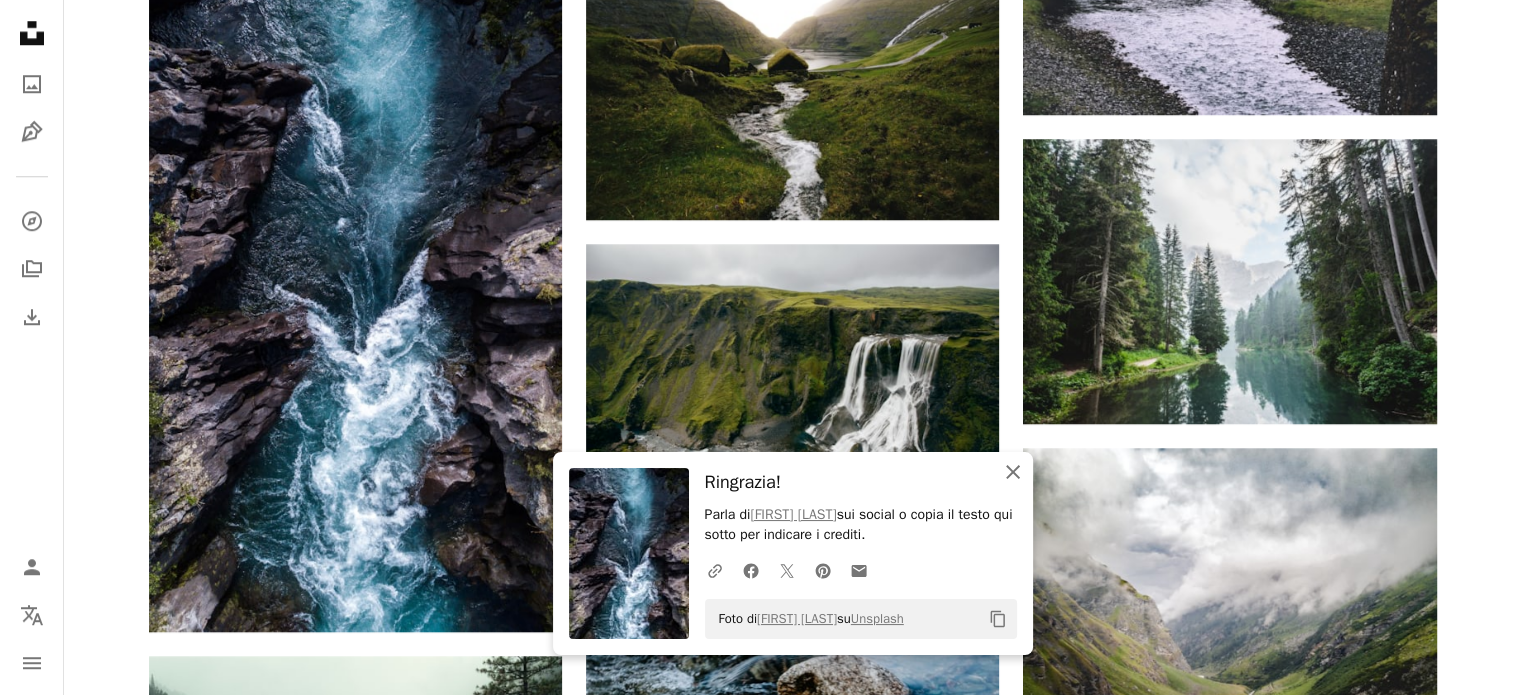 click 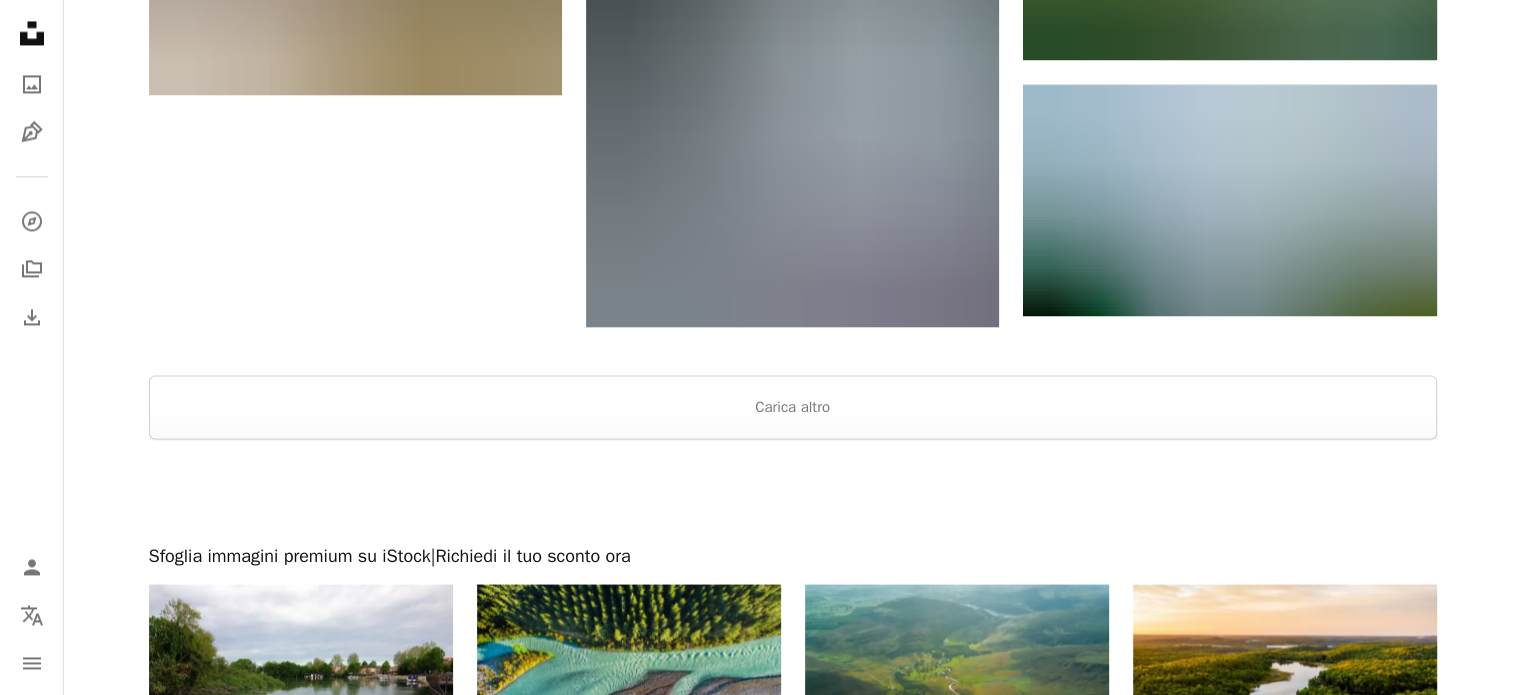 scroll, scrollTop: 3300, scrollLeft: 0, axis: vertical 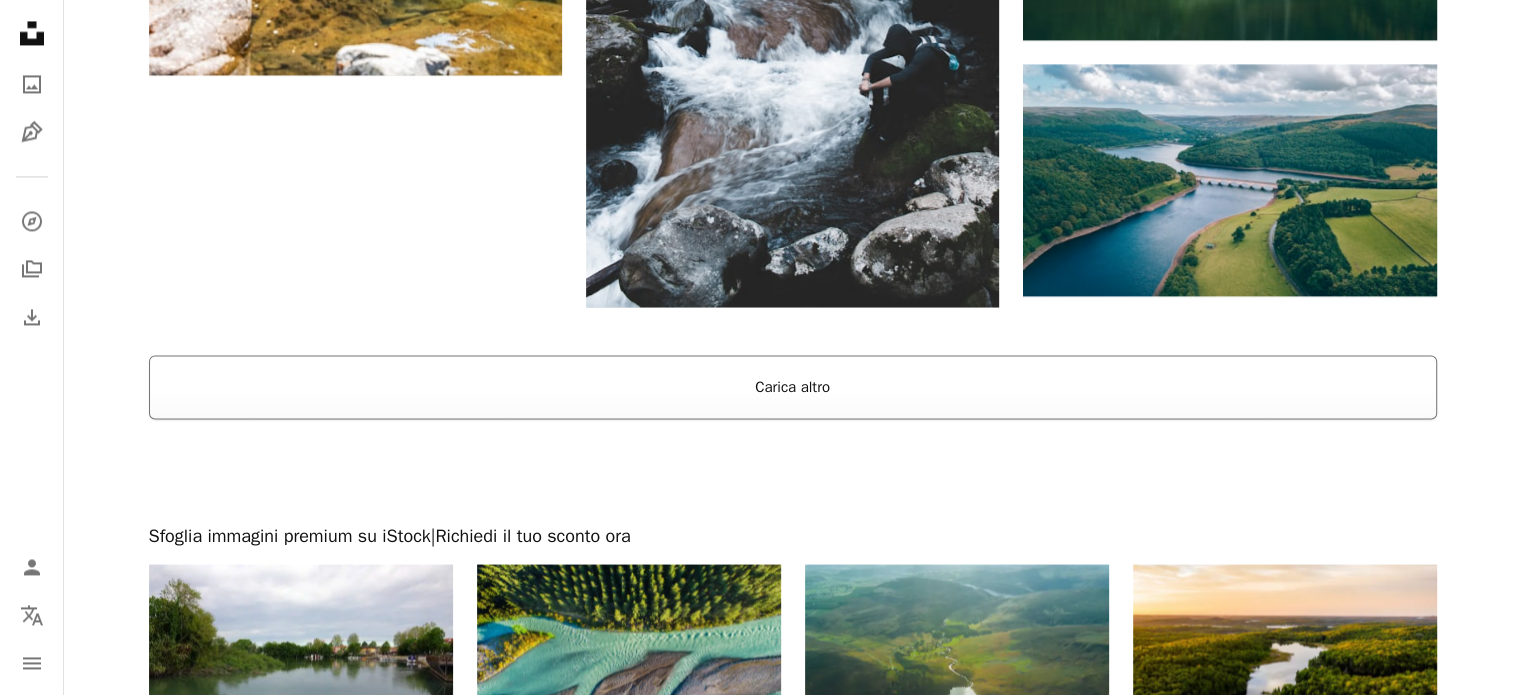 click on "Carica altro" at bounding box center [793, 387] 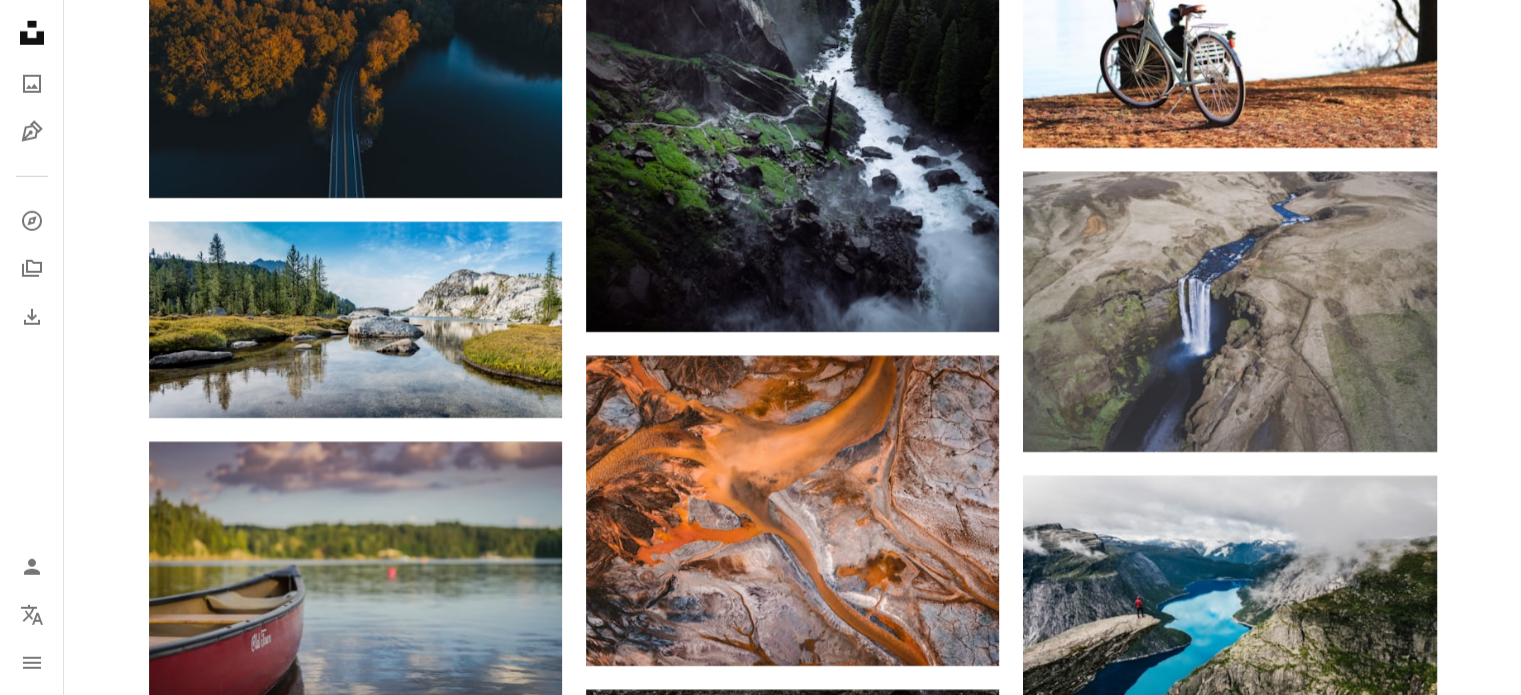 scroll, scrollTop: 13600, scrollLeft: 0, axis: vertical 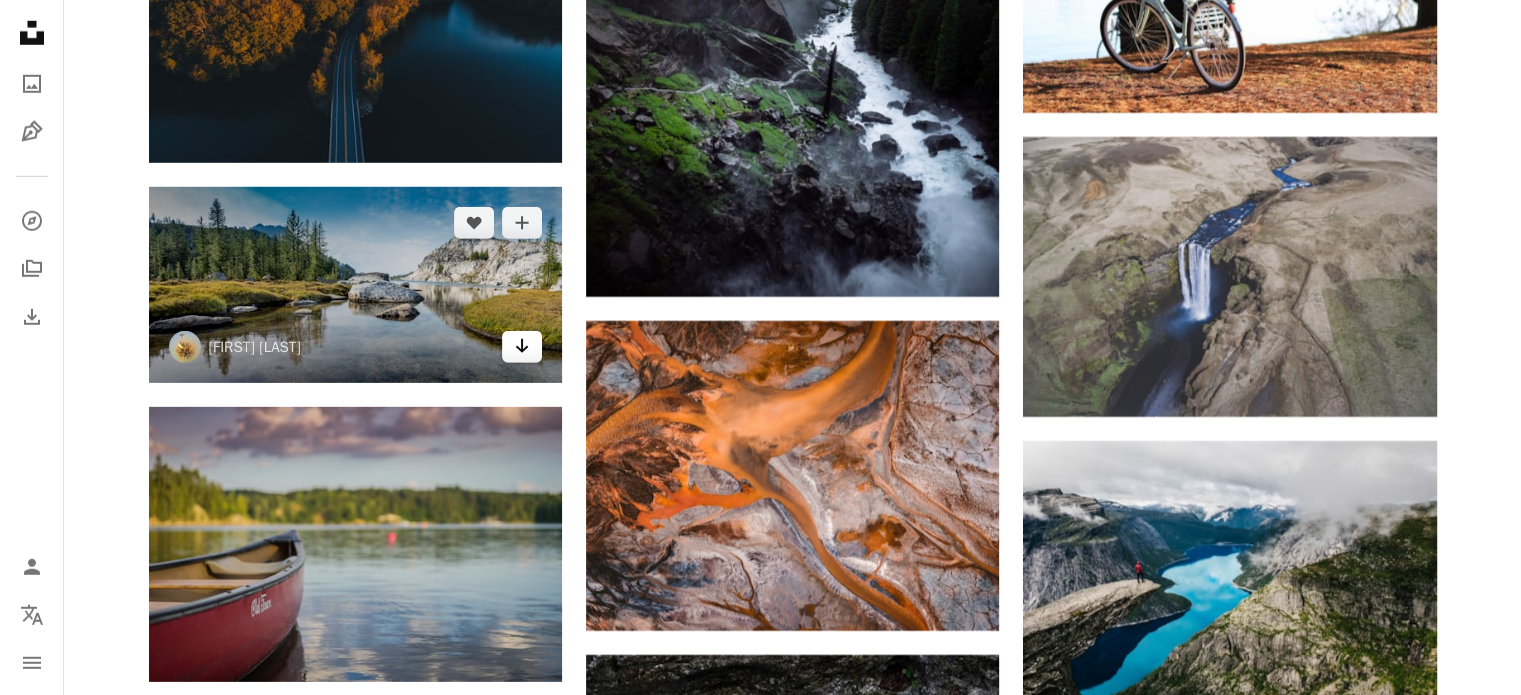 click on "Arrow pointing down" 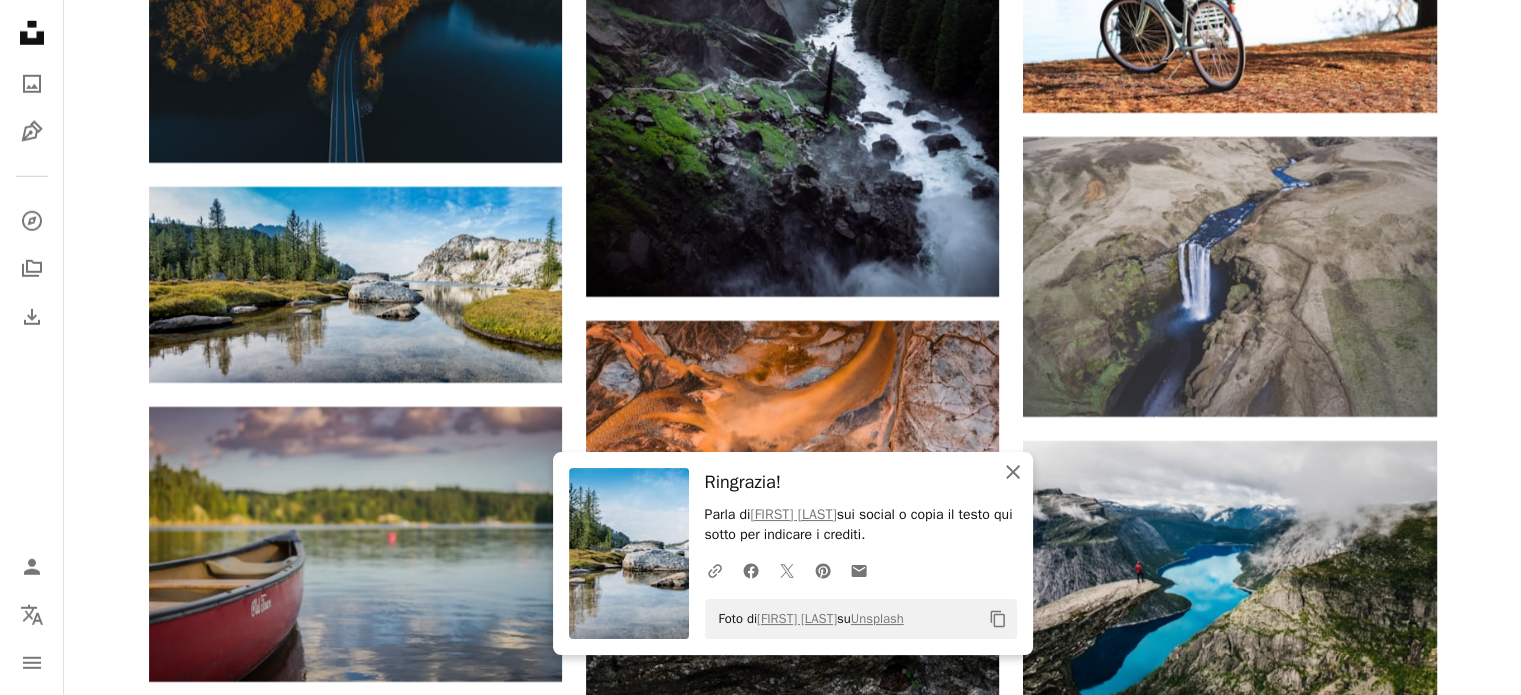 click on "An X shape" 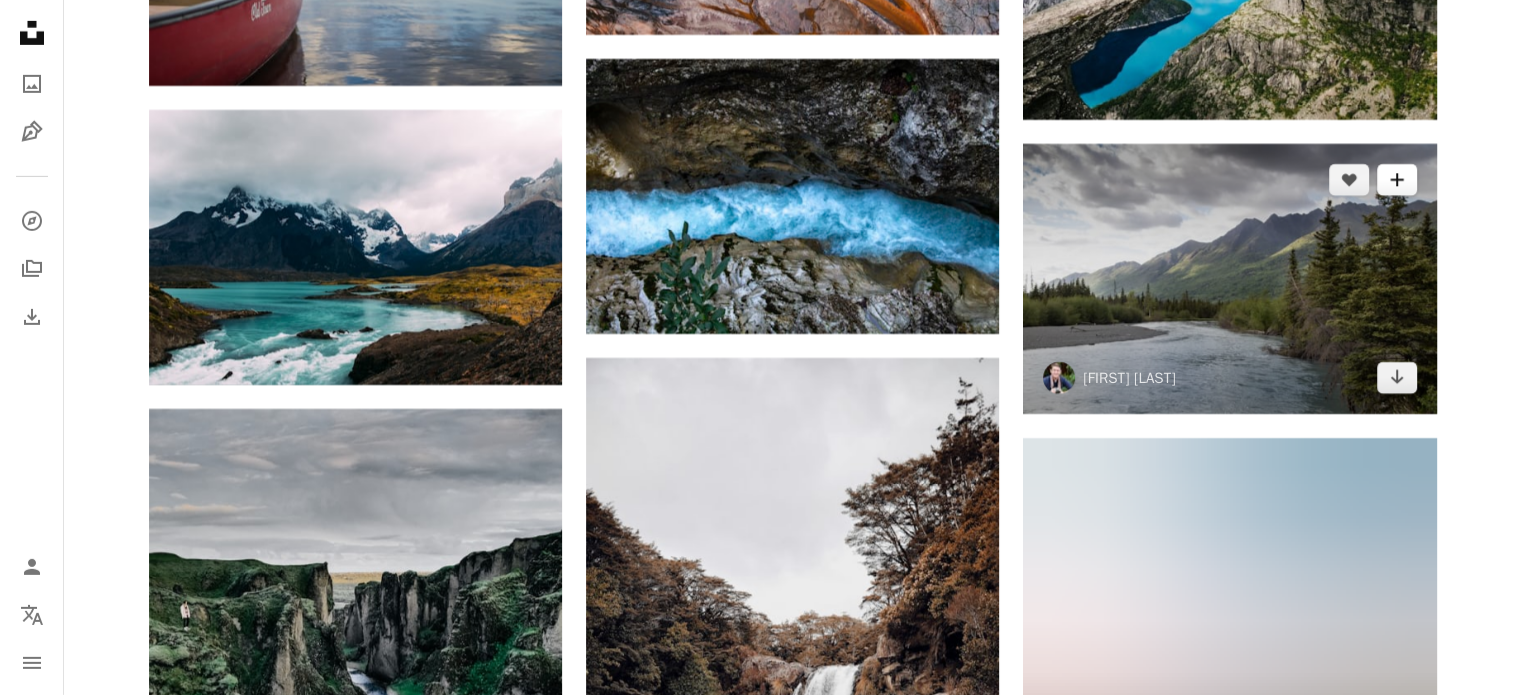 scroll, scrollTop: 14200, scrollLeft: 0, axis: vertical 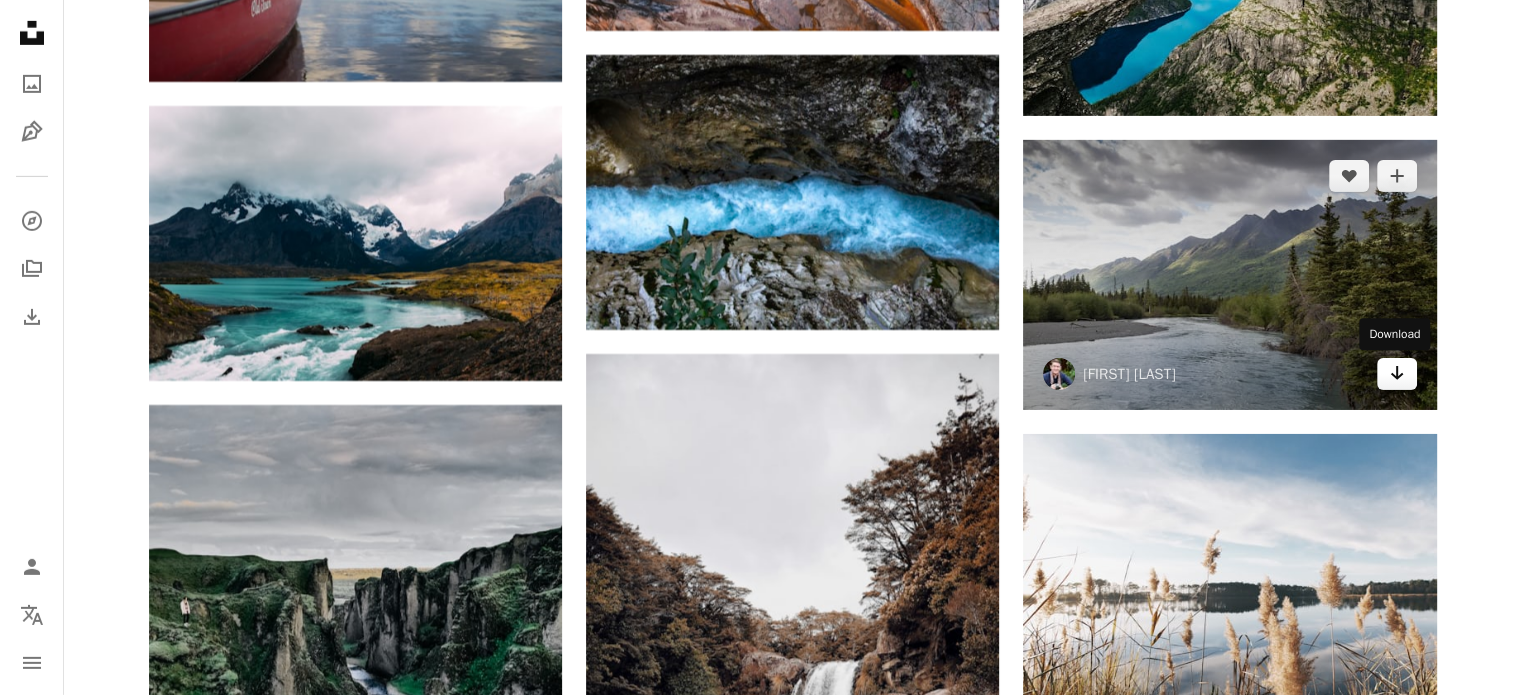 click on "Arrow pointing down" 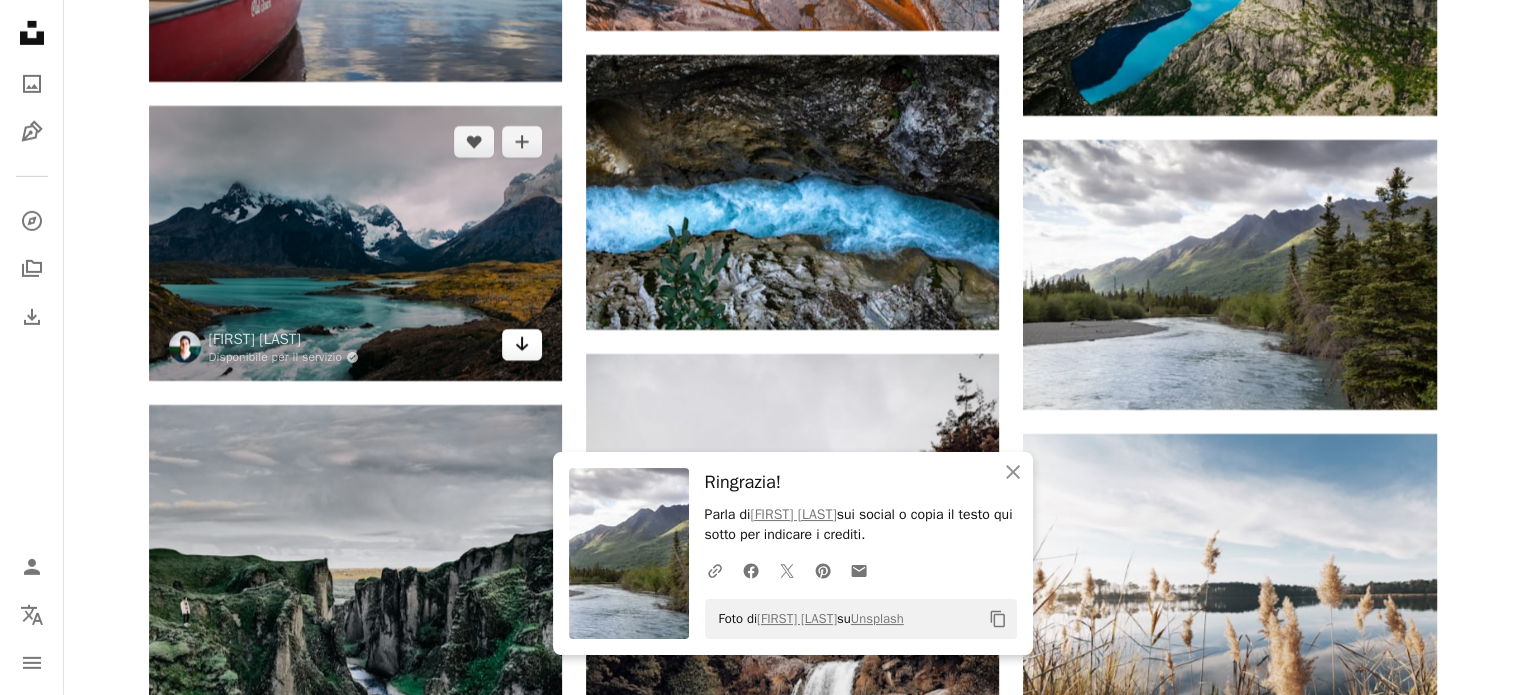 click on "Arrow pointing down" 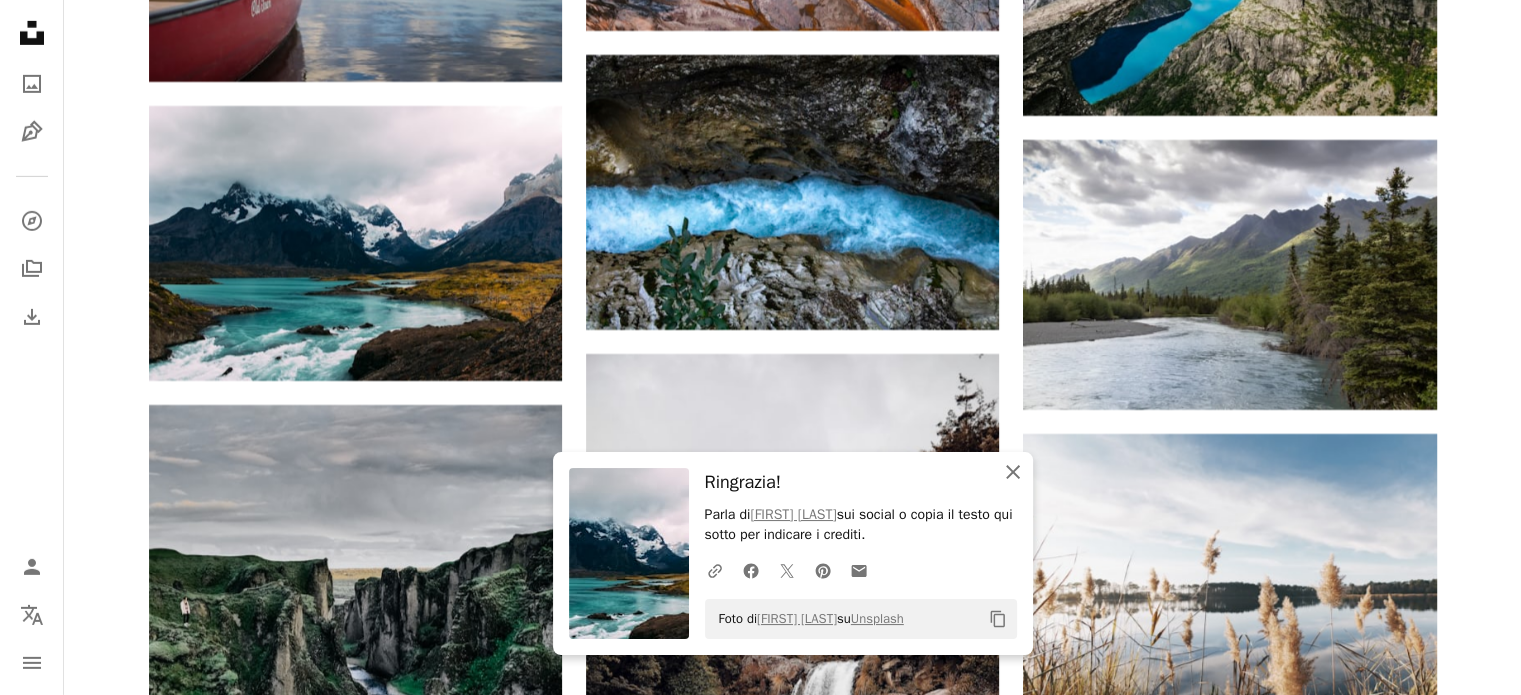click 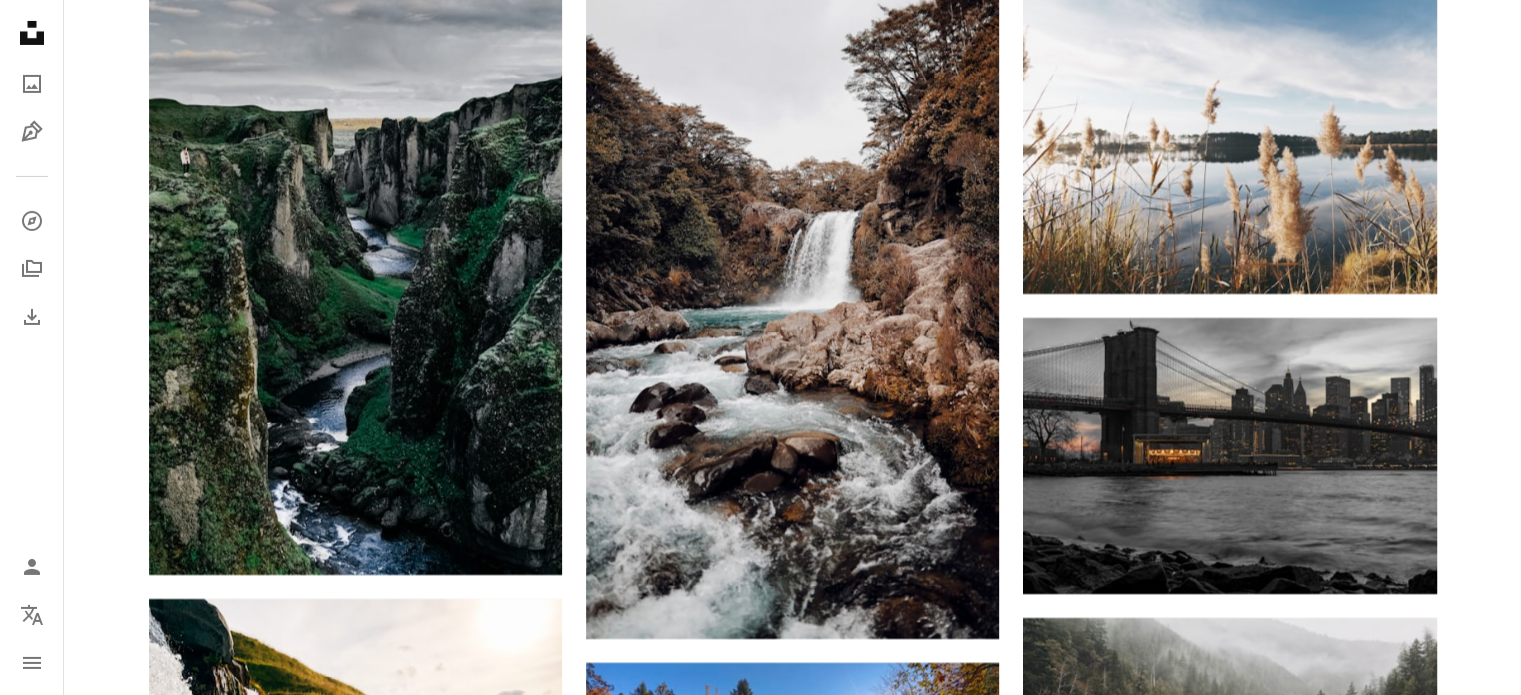 scroll, scrollTop: 13900, scrollLeft: 0, axis: vertical 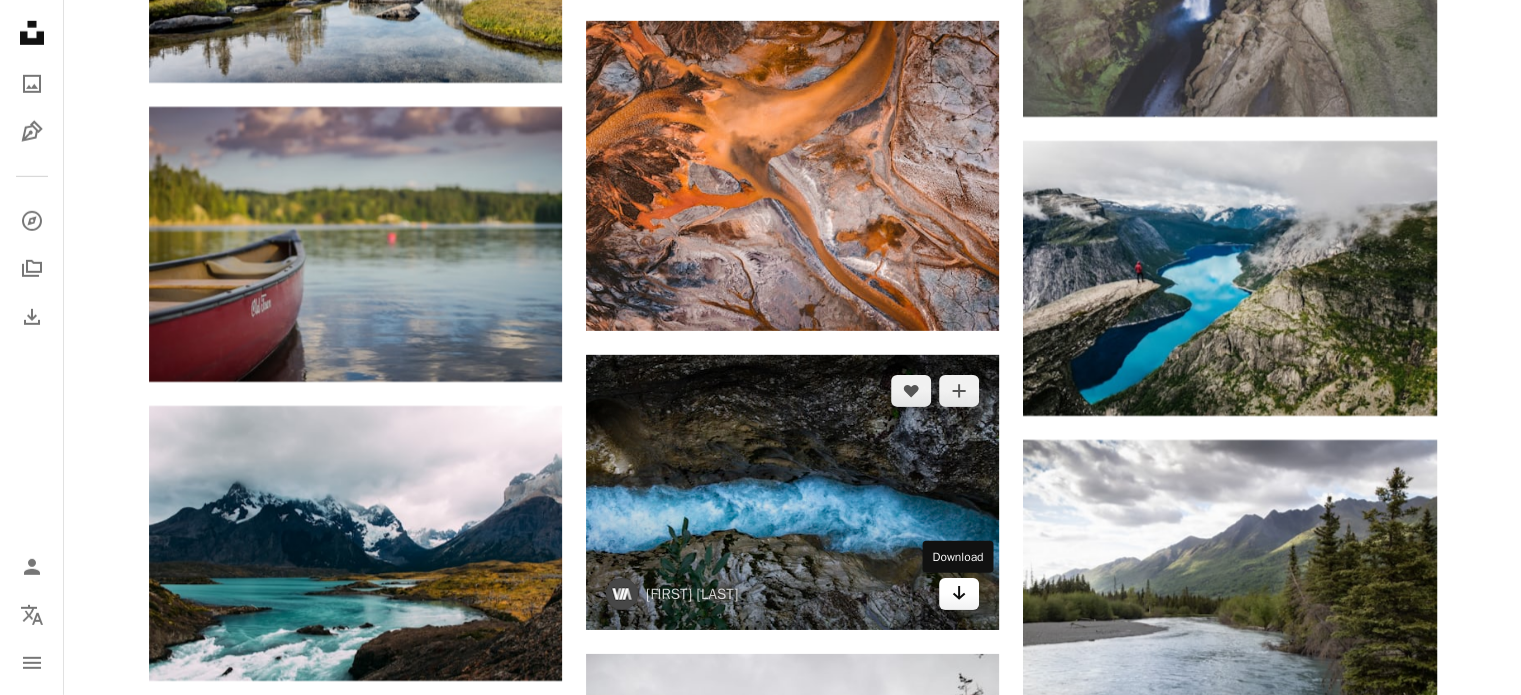 click on "Arrow pointing down" at bounding box center [959, 594] 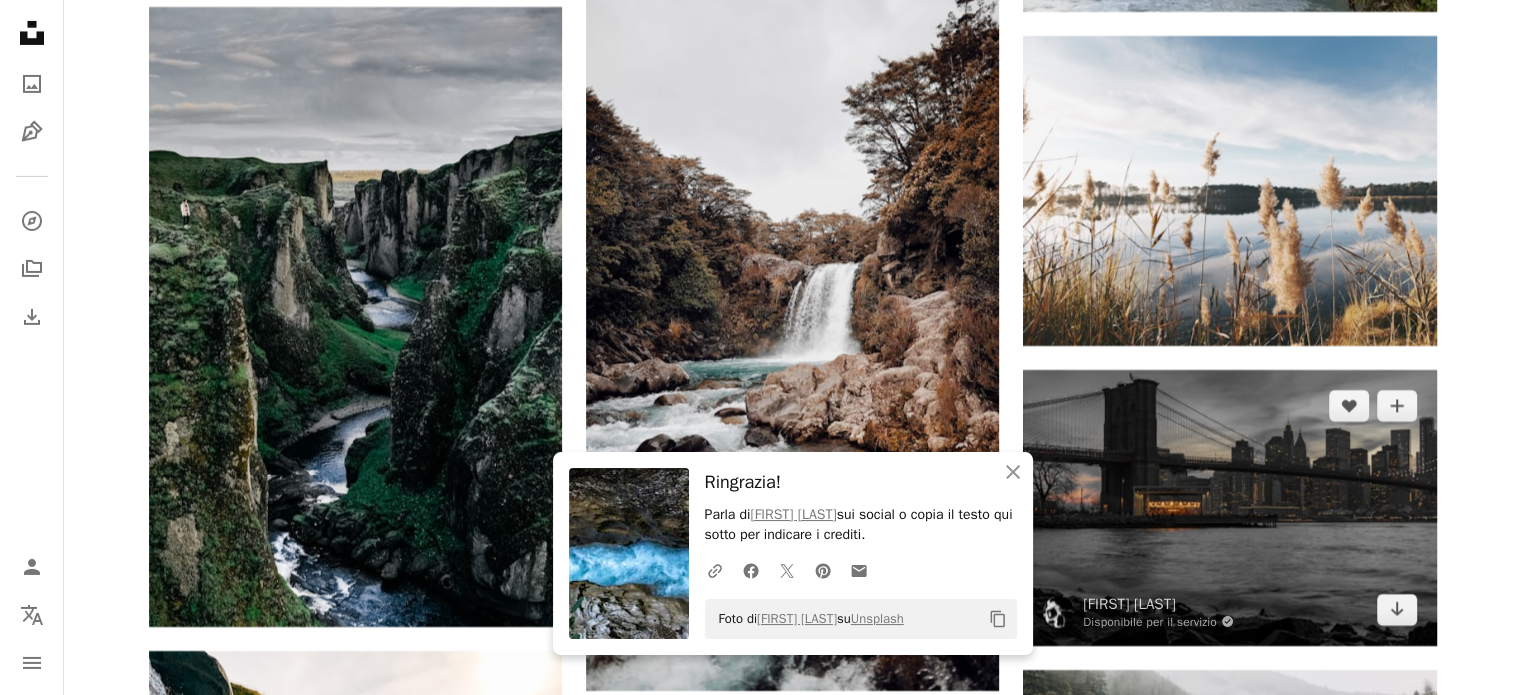 scroll, scrollTop: 14600, scrollLeft: 0, axis: vertical 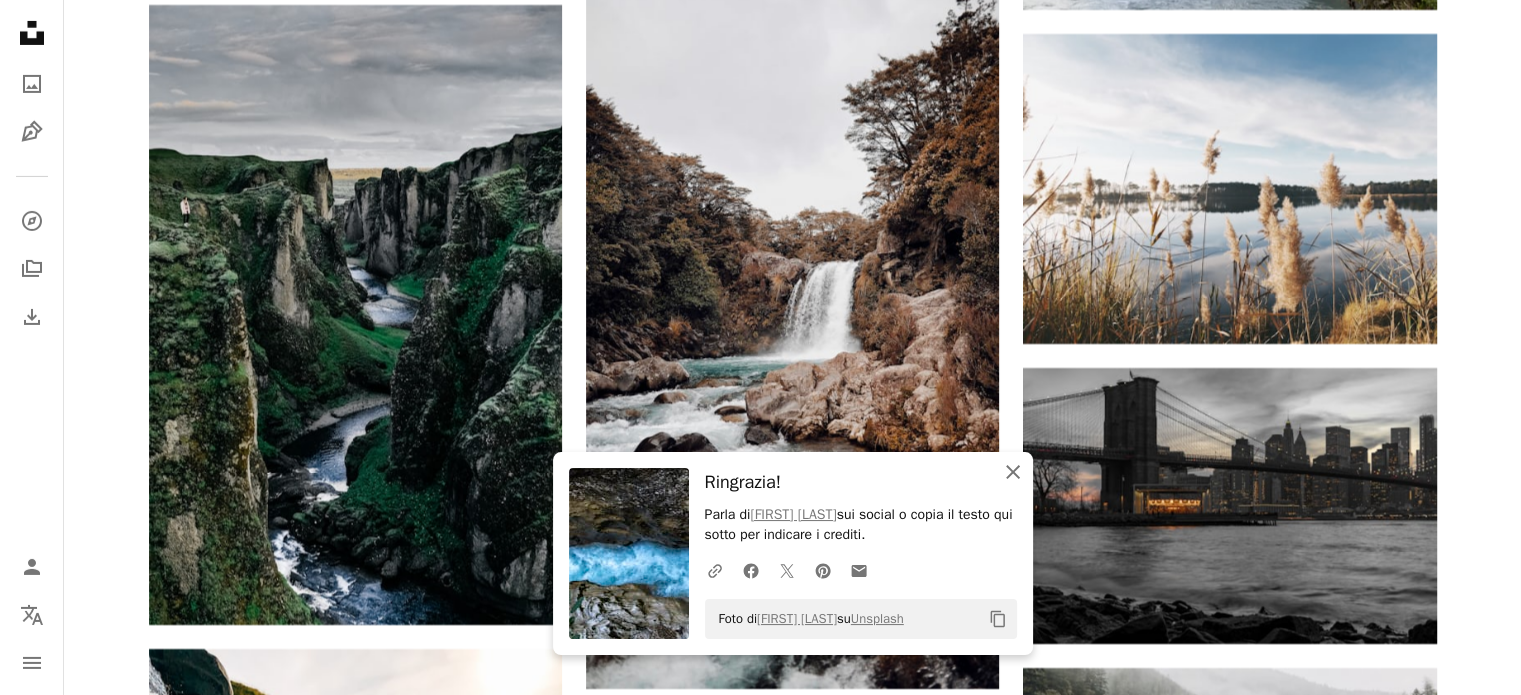 click on "An X shape" 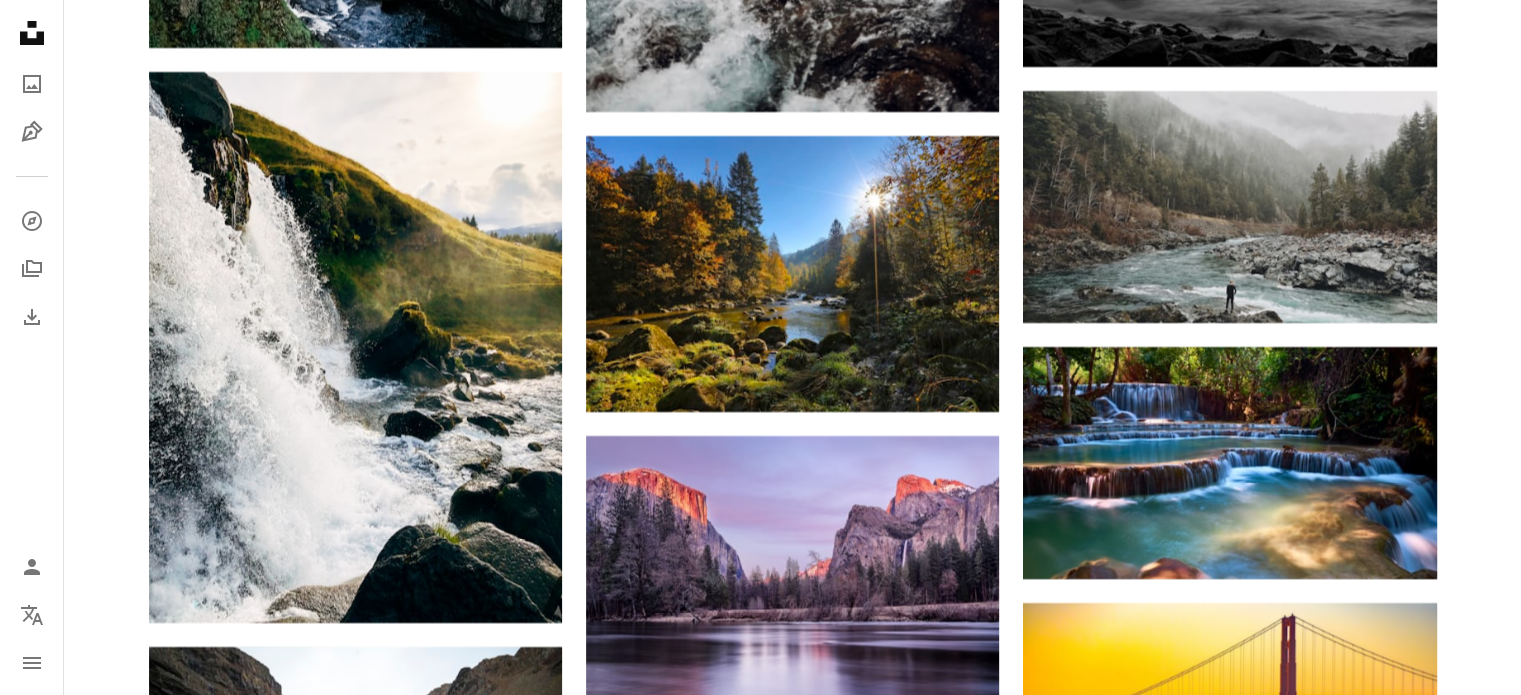 scroll, scrollTop: 15200, scrollLeft: 0, axis: vertical 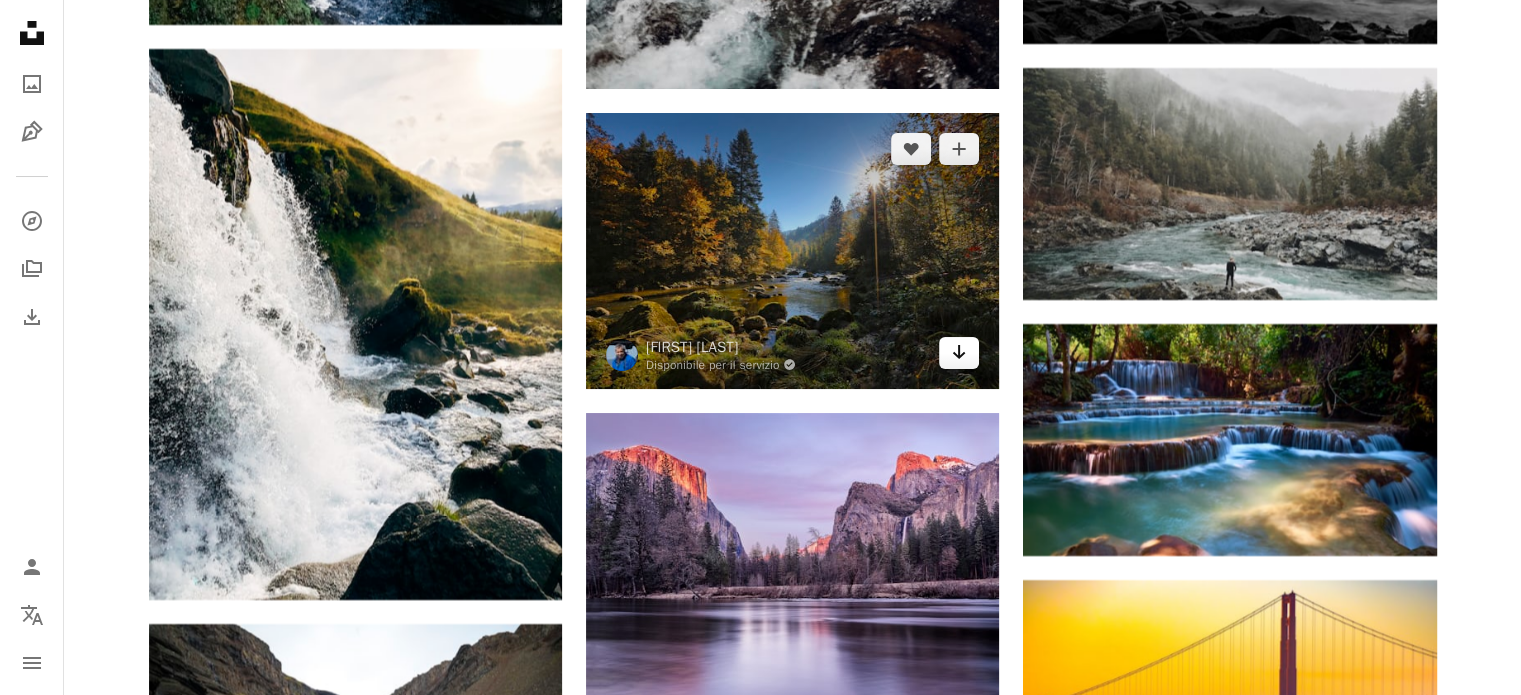 click 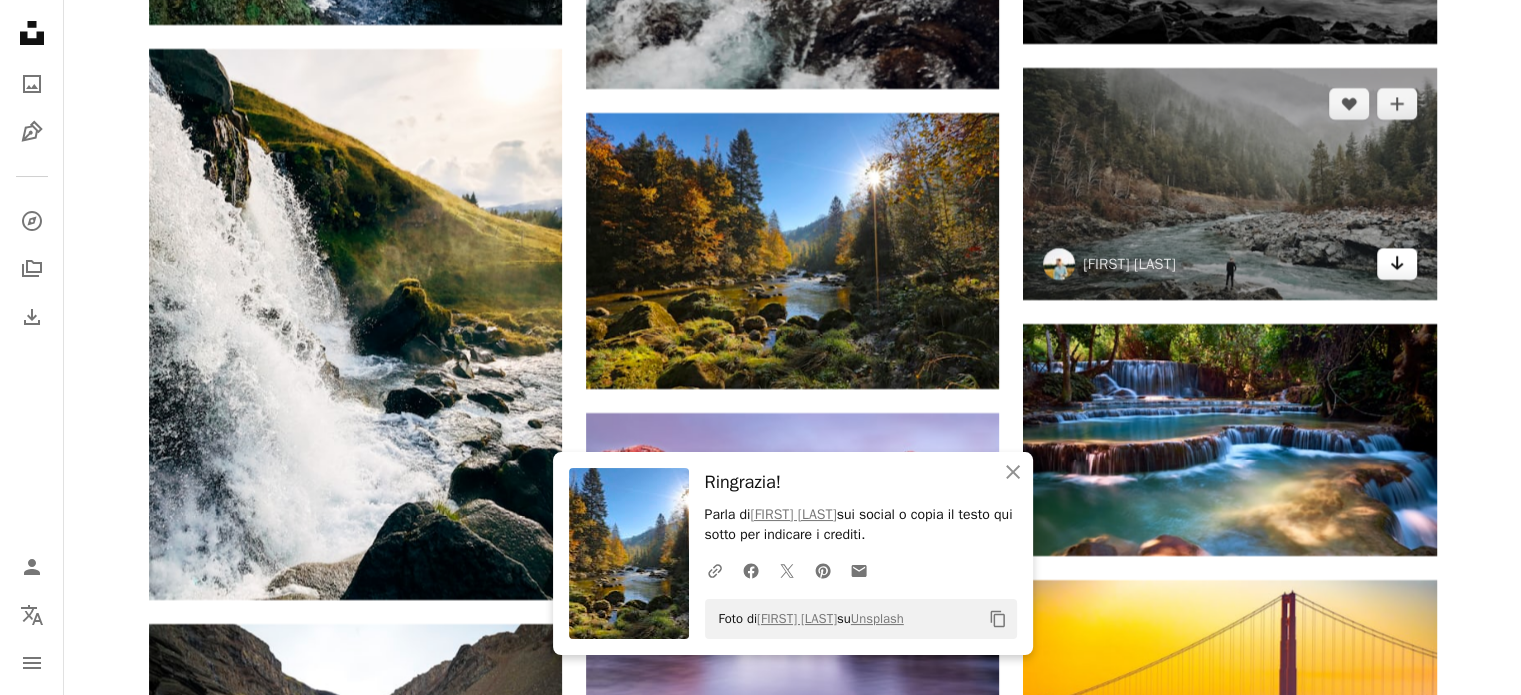 click 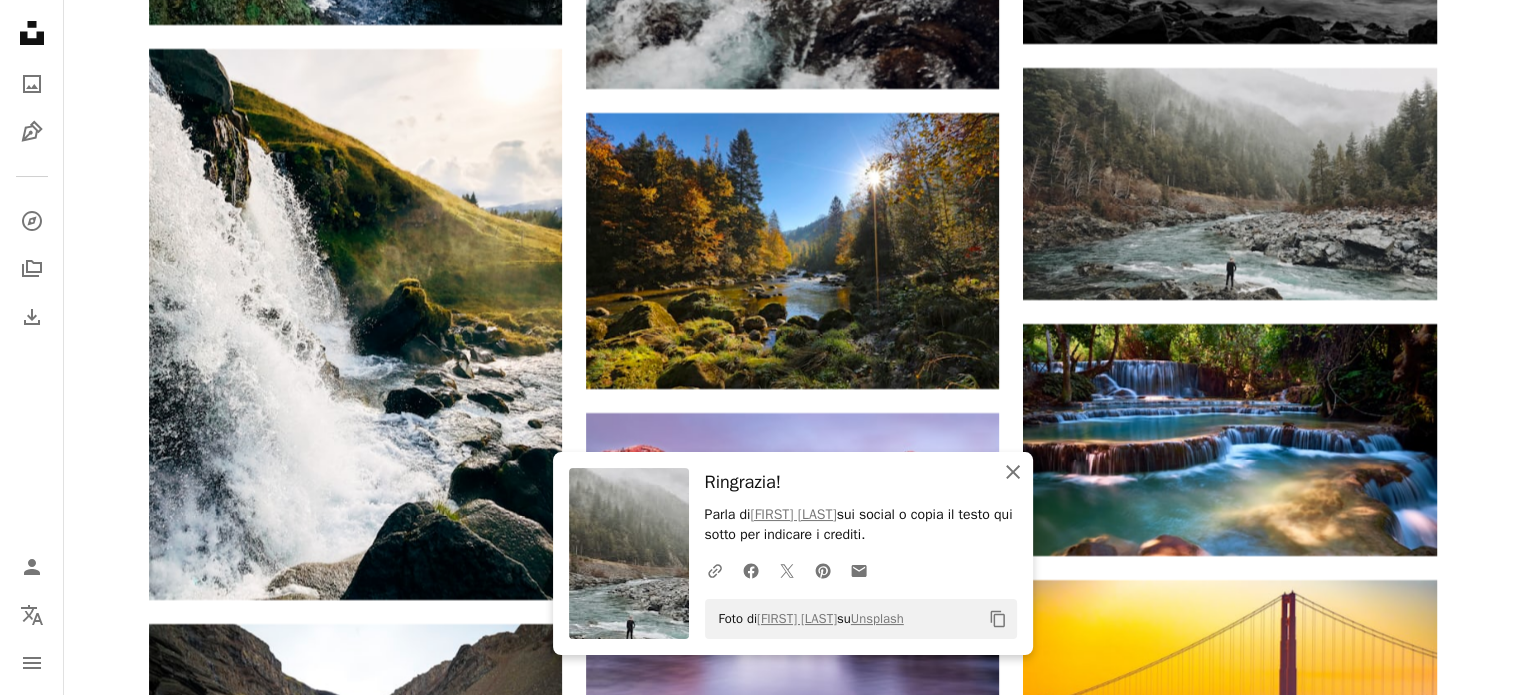 click 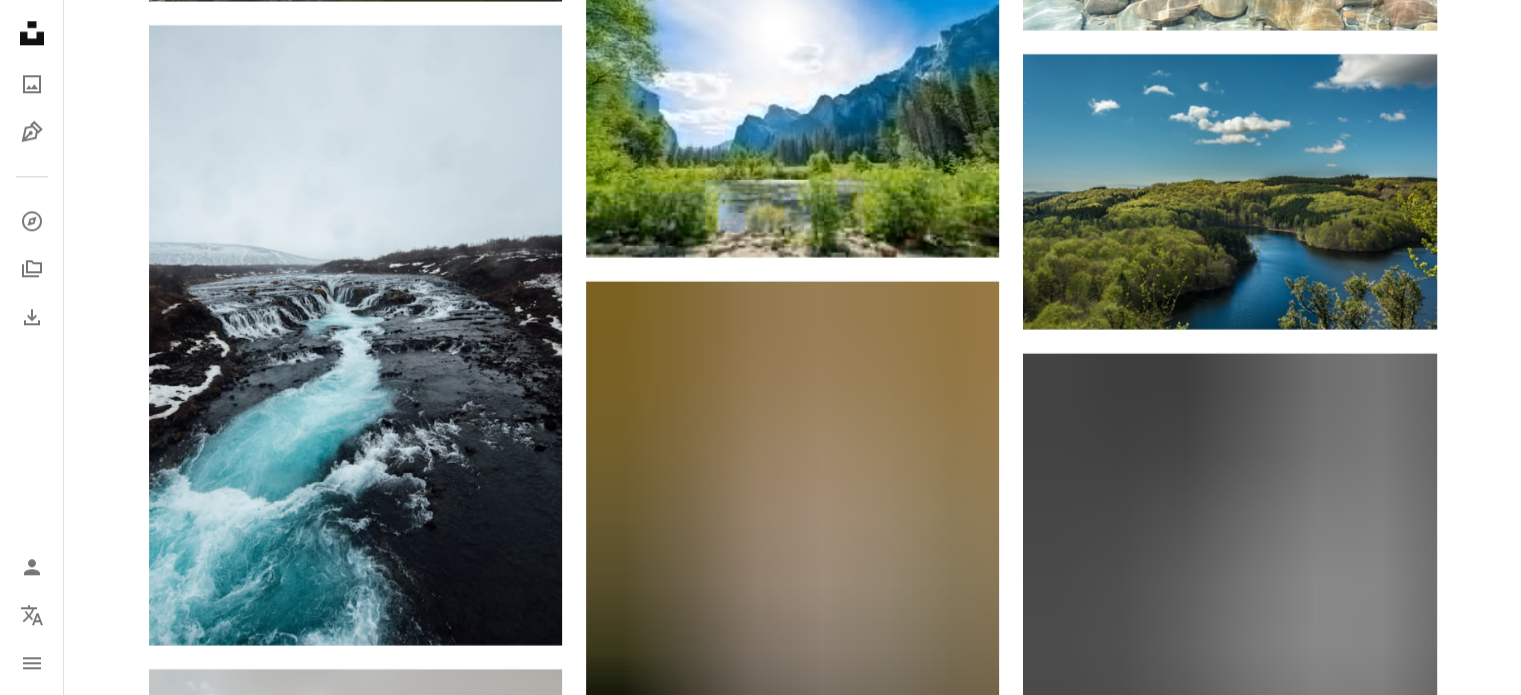 scroll, scrollTop: 17600, scrollLeft: 0, axis: vertical 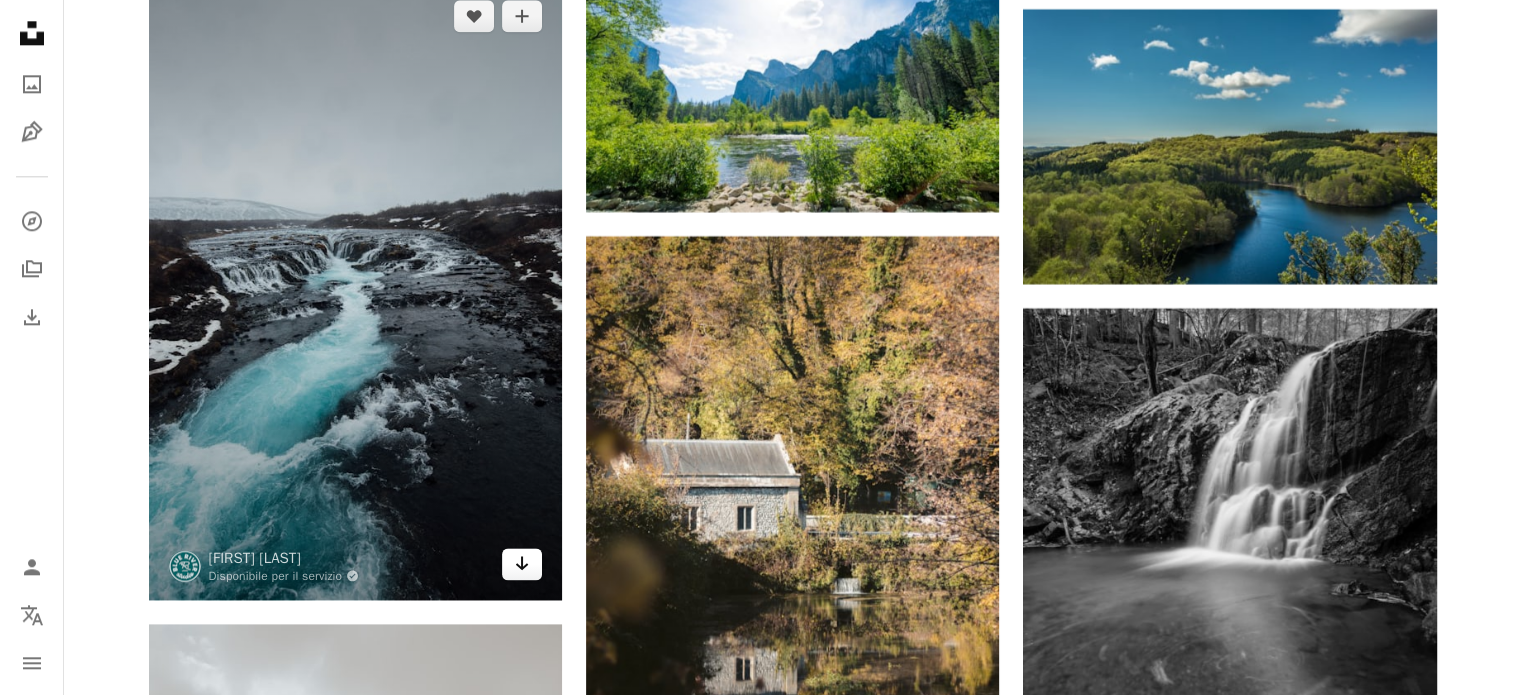click 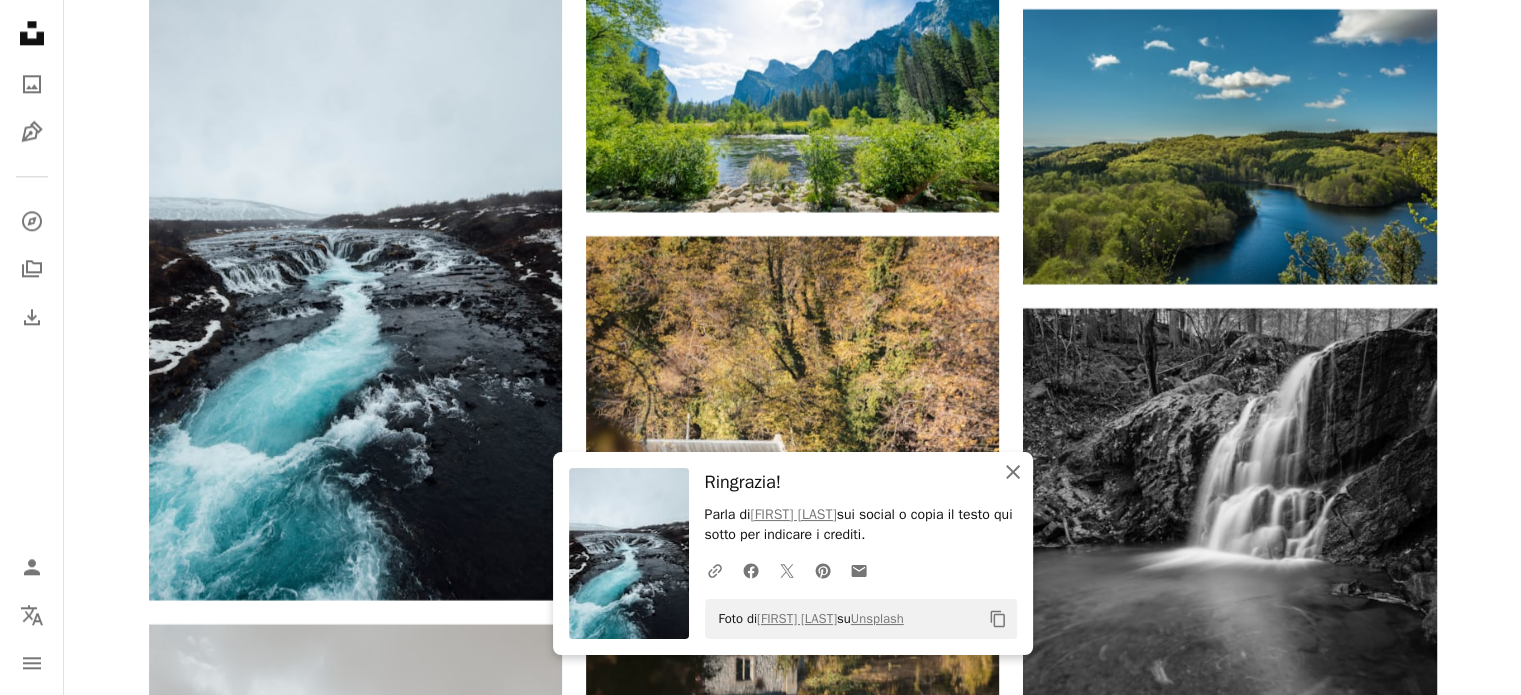 click on "An X shape" 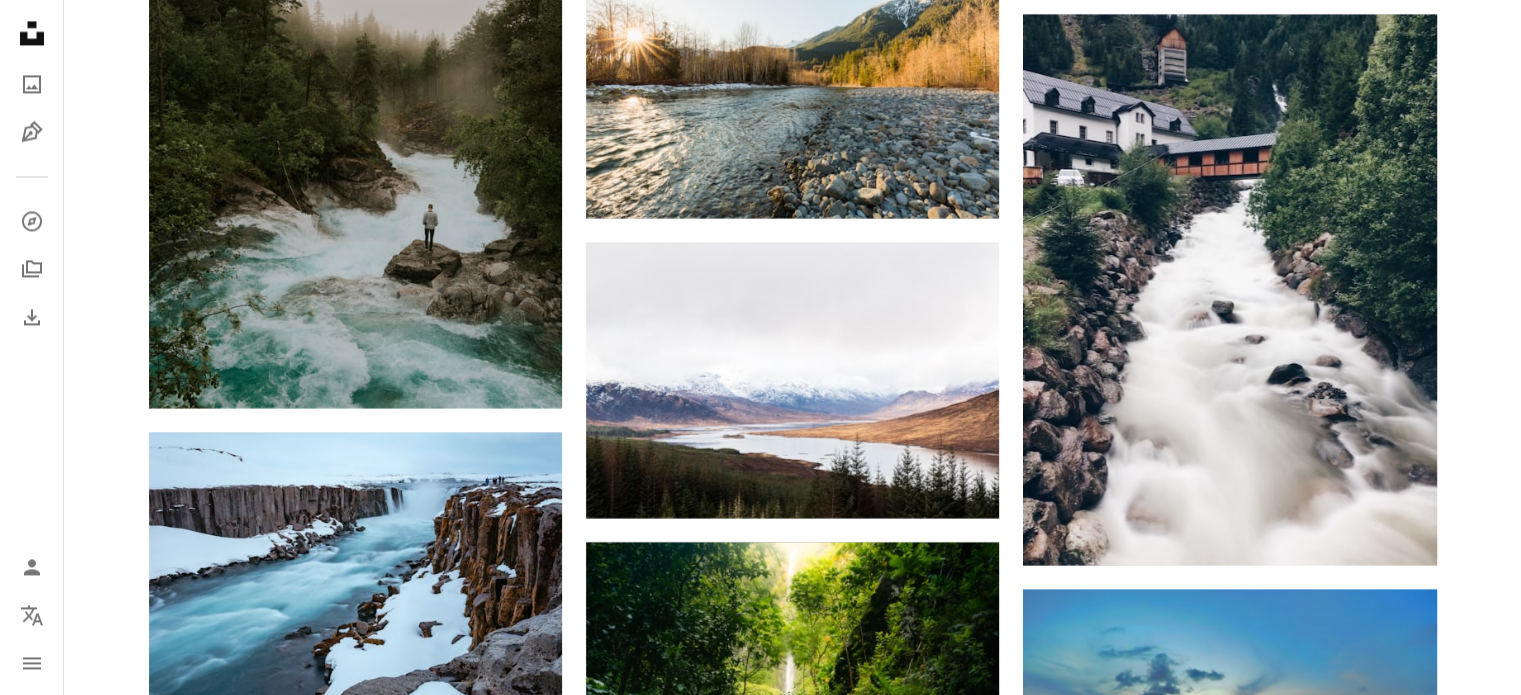 scroll, scrollTop: 18400, scrollLeft: 0, axis: vertical 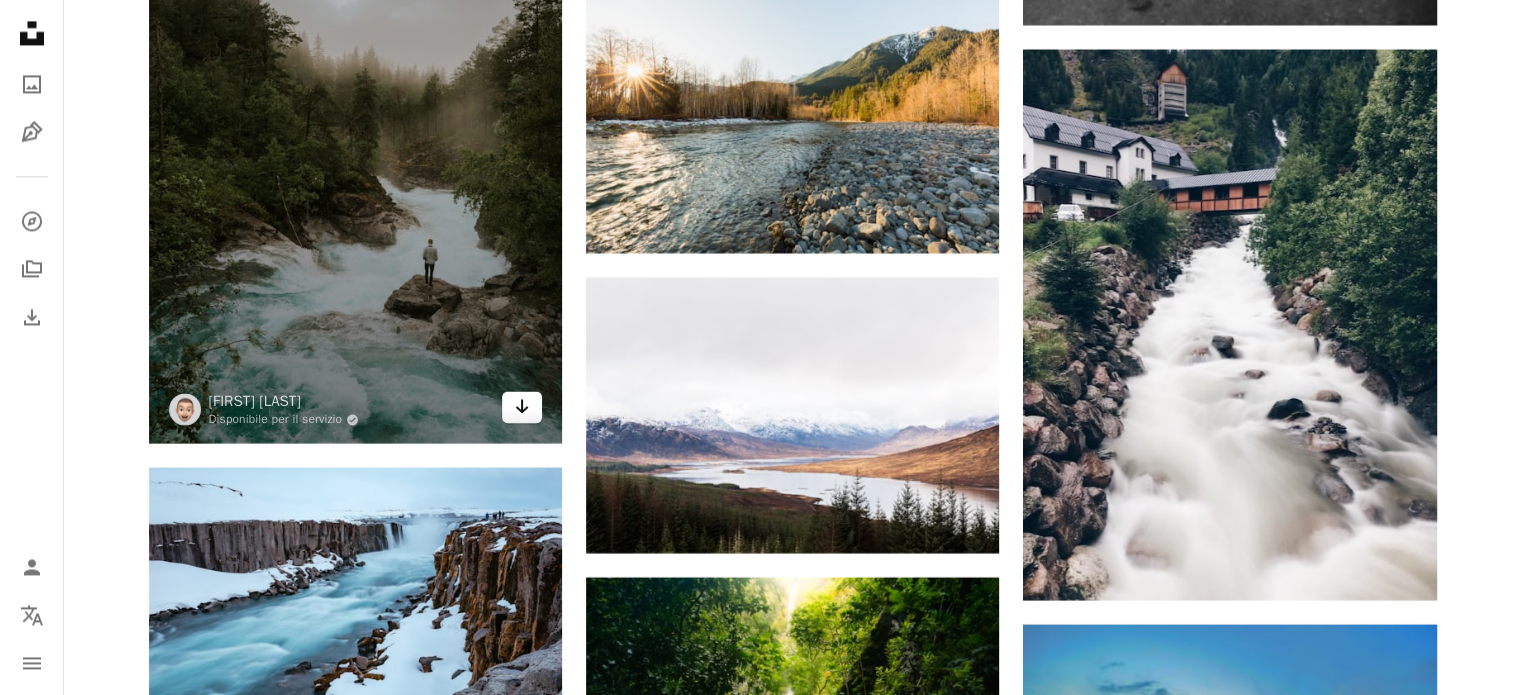 click on "Arrow pointing down" 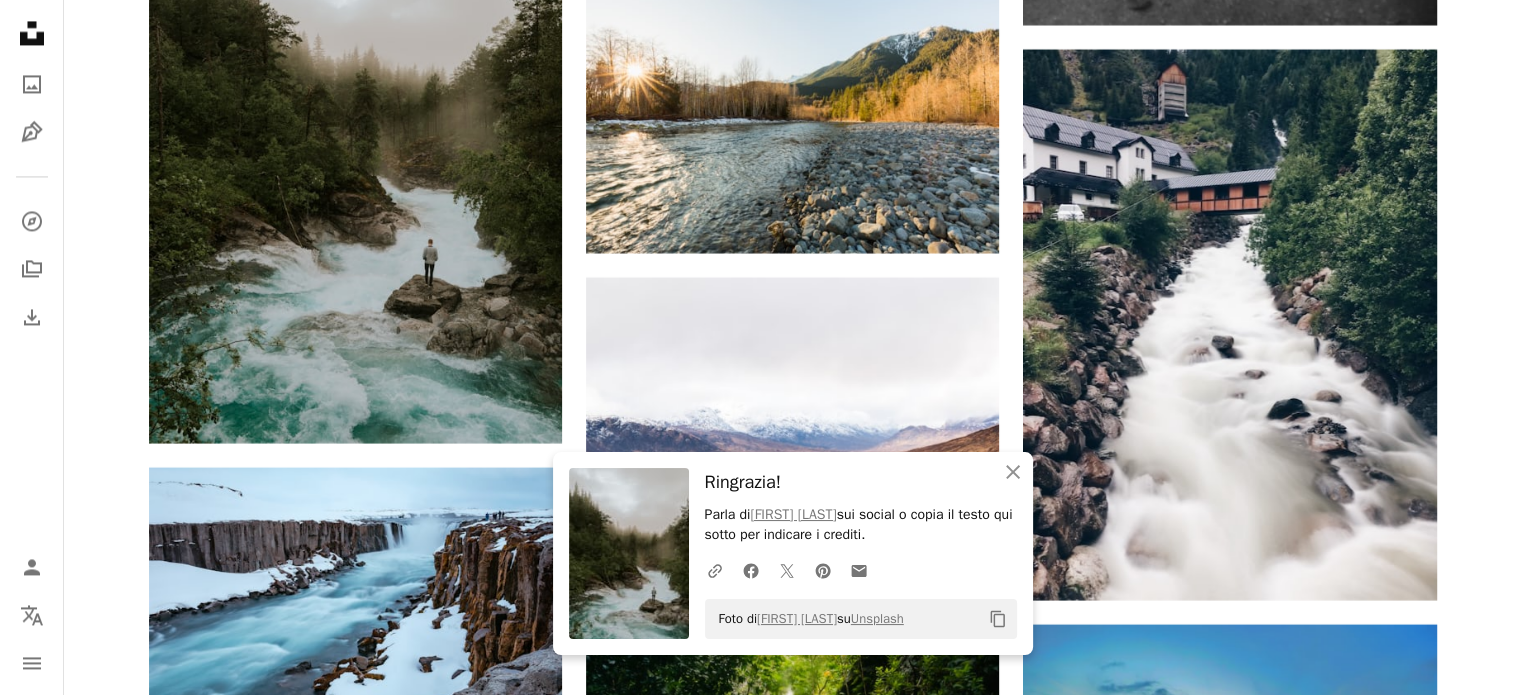click on "[FIRST] [LAST] Disponibile per il servizio A checkmark inside of a circle Arrow pointing down A heart A plus sign [FIRST] [LAST] Disponibile per il servizio A checkmark inside of a circle Arrow pointing down A heart A plus sign [FIRST] [LAST] Arrow pointing down A heart A plus sign [FIRST] Disponibile per il servizio A checkmark inside of a circle Arrow pointing down A heart A plus sign [FIRST] Disponibile per il servizio A checkmark inside of a circle Arrow pointing down A heart A plus sign [FIRST] Disponibile per il servizio A checkmark inside of a circle Arrow pointing down A heart A plus sign [FIRST] Arrow pointing down A heart A plus sign [FIRST] Arrow pointing down A heart A plus sign [FIRST] Arrow pointing down A heart A plus sign [FIRST] Disponibile per il servizio A checkmark inside of a circle Arrow pointing down A heart A plus sign NASA Arrow pointing down The best in on-brand content creation Learn More A heart A plus sign [FIRST] [LAST] Arrow pointing down A heart A plus sign [FIRST] A heart [FIRST]" at bounding box center (792, -6295) 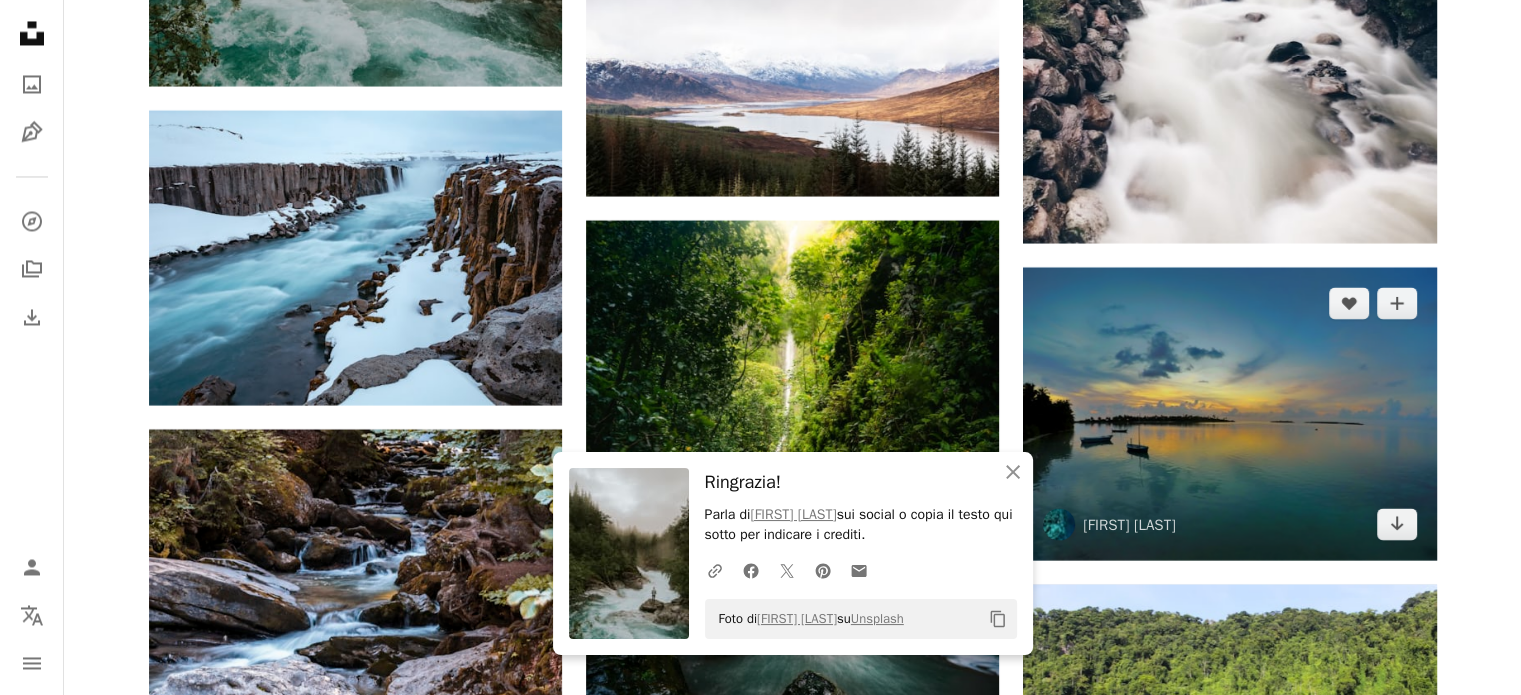 scroll, scrollTop: 18800, scrollLeft: 0, axis: vertical 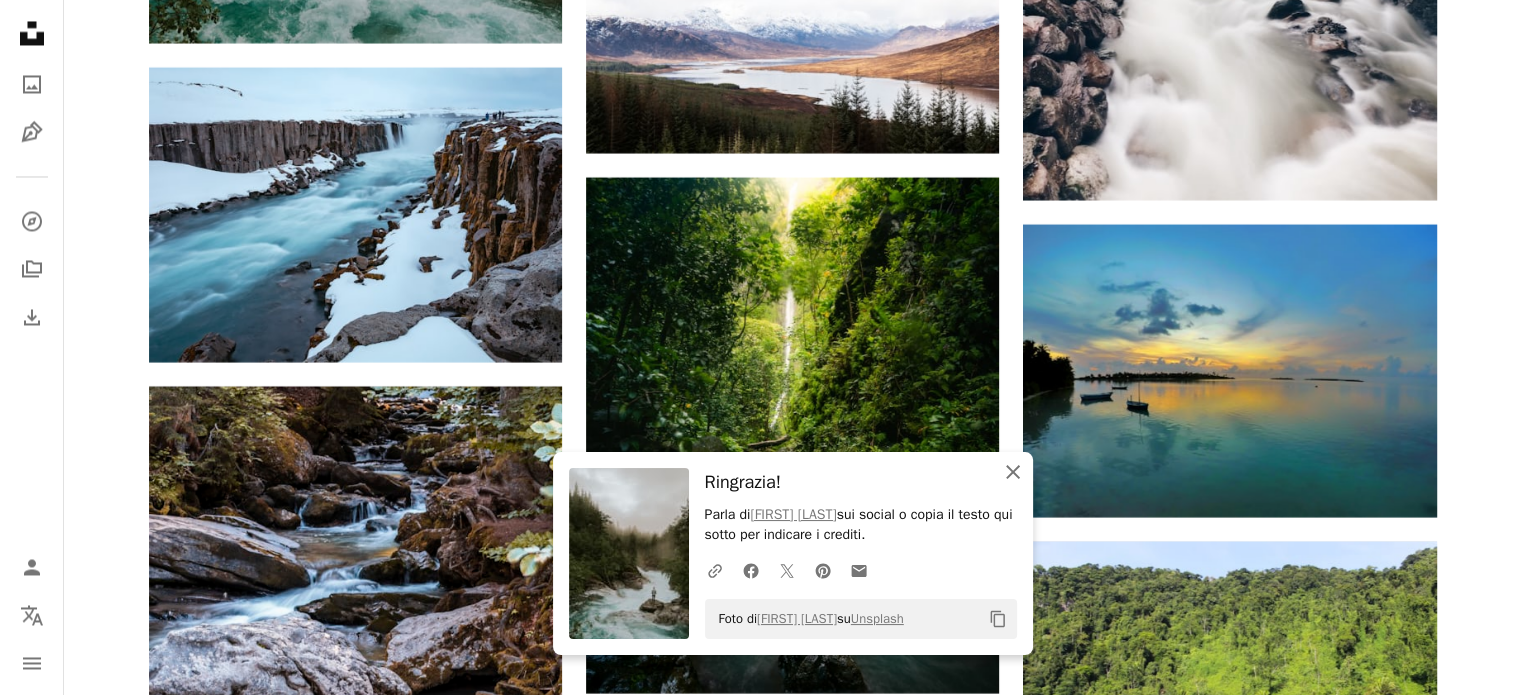 click on "An X shape" 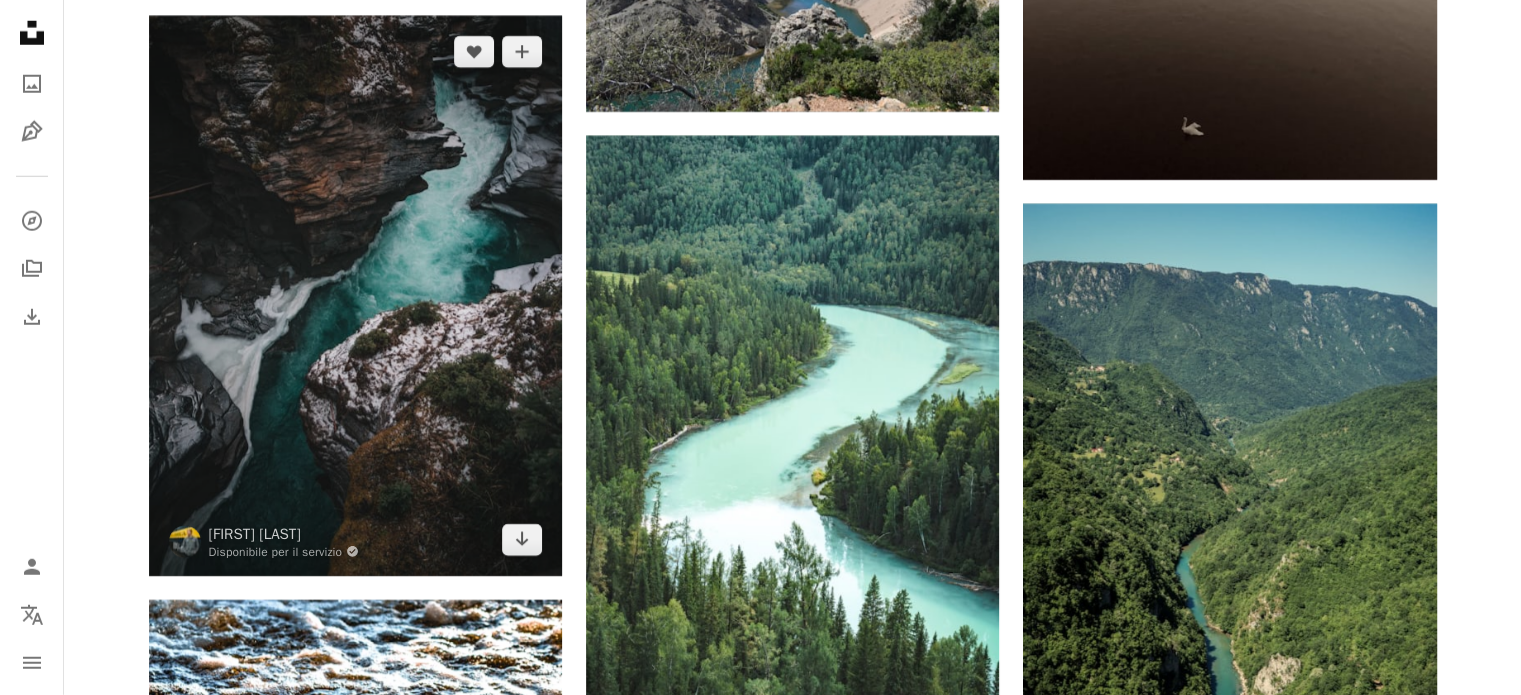 scroll, scrollTop: 58900, scrollLeft: 0, axis: vertical 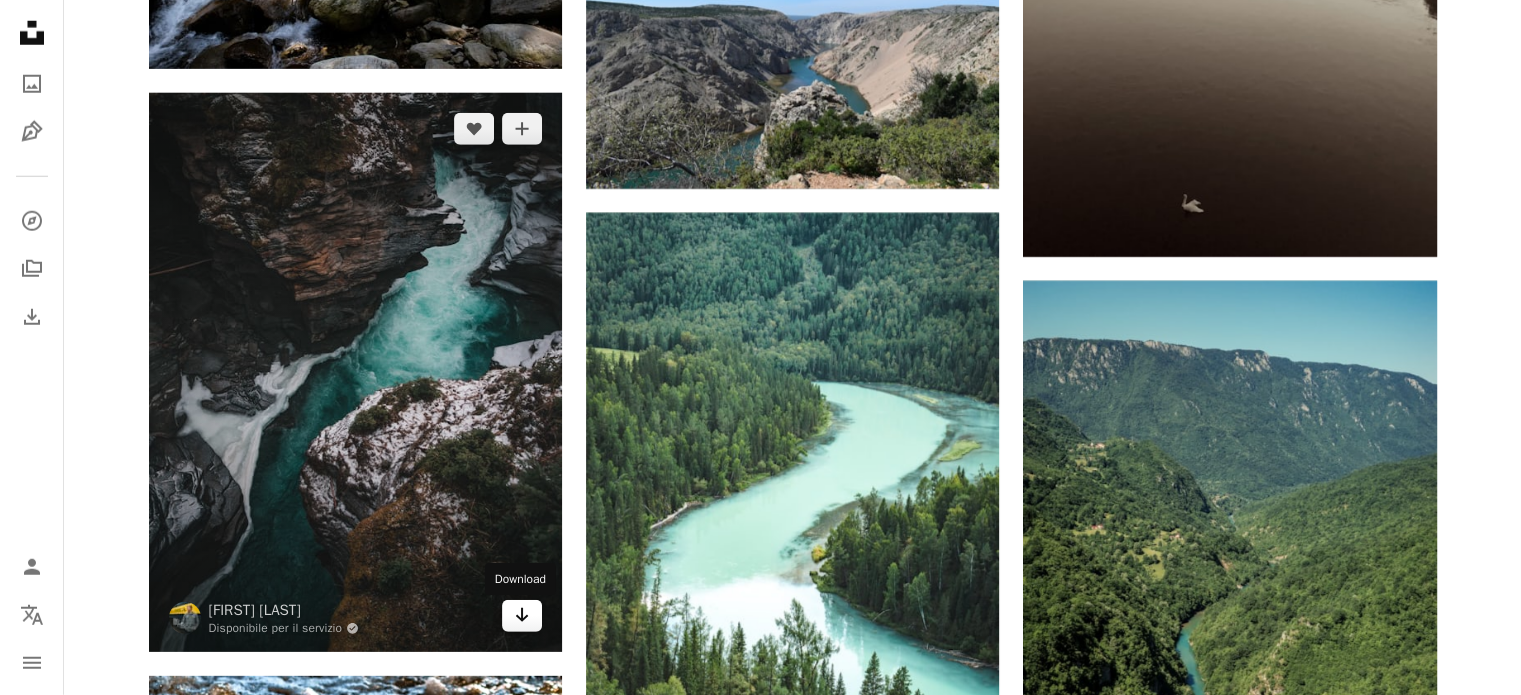 click on "Arrow pointing down" 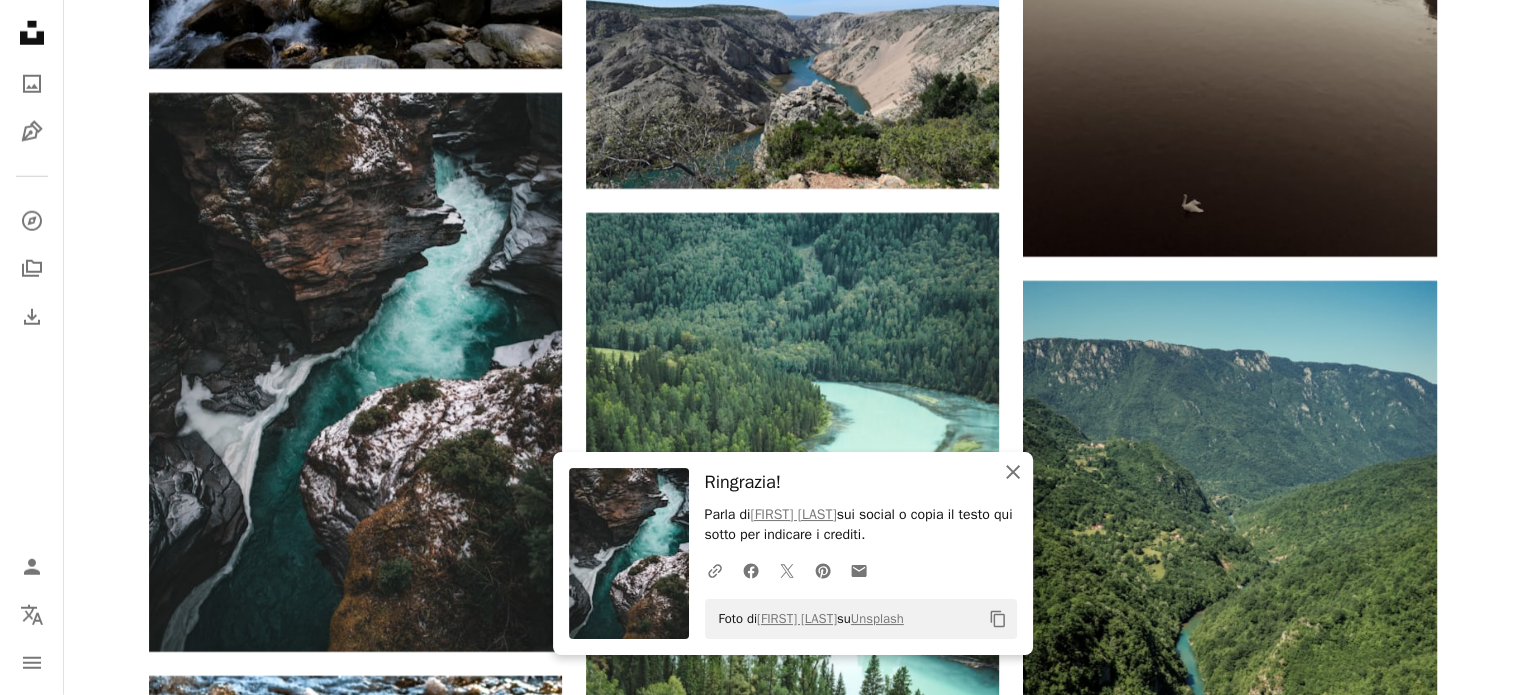 click on "An X shape" 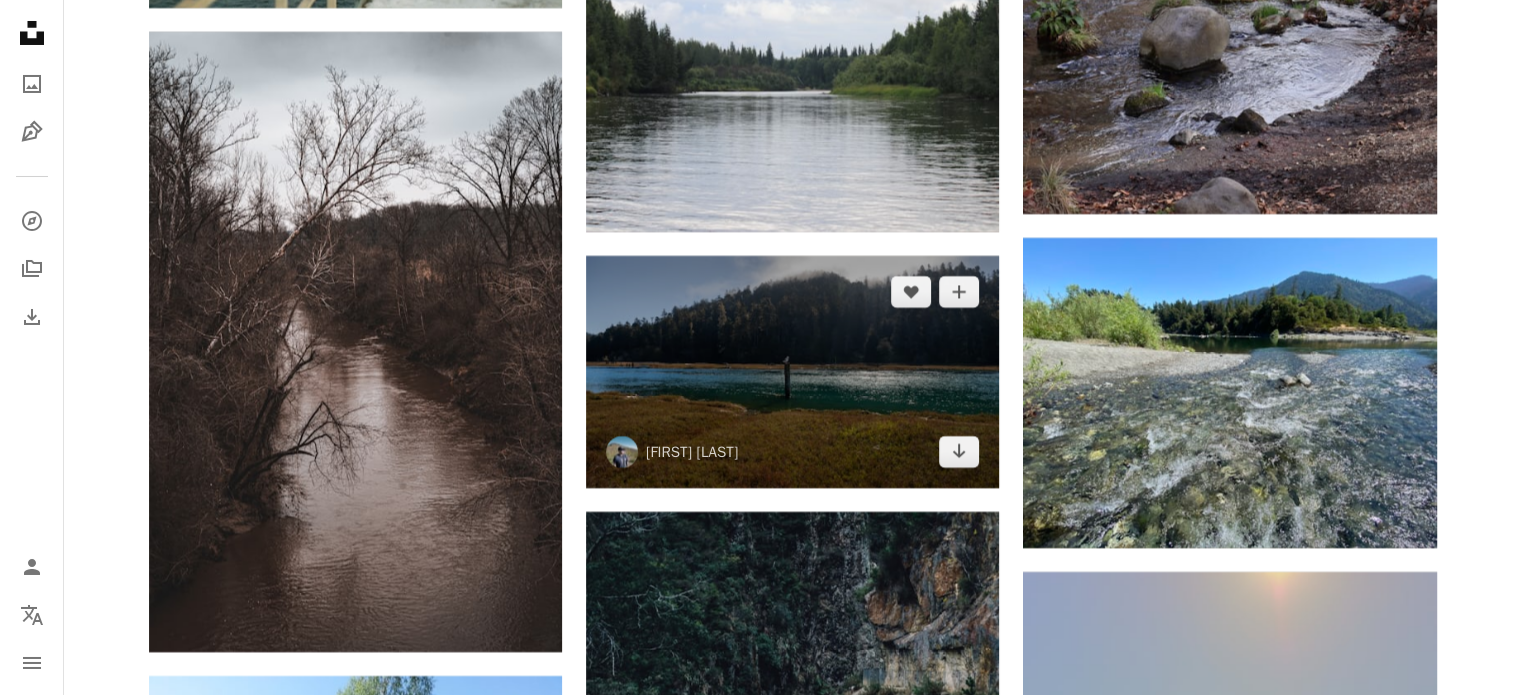 scroll, scrollTop: 76100, scrollLeft: 0, axis: vertical 